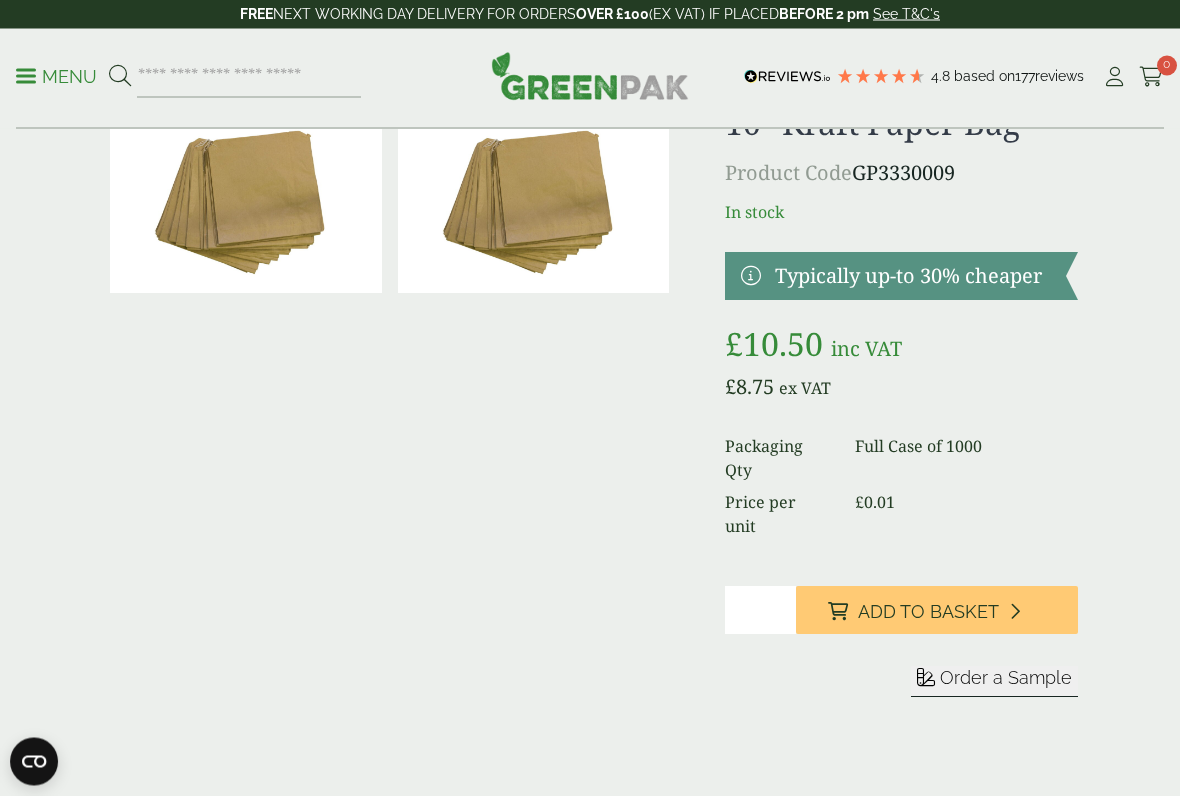 scroll, scrollTop: 86, scrollLeft: 0, axis: vertical 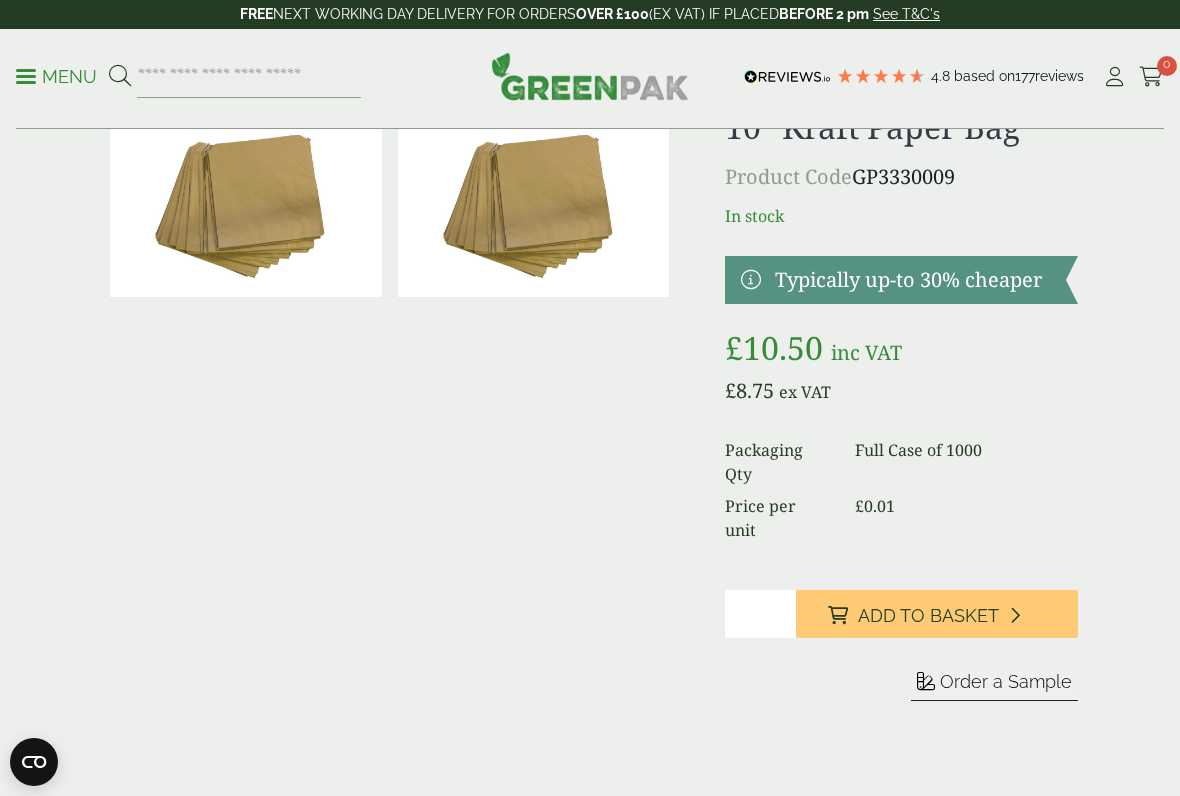 click on "Add to Basket" at bounding box center (928, 616) 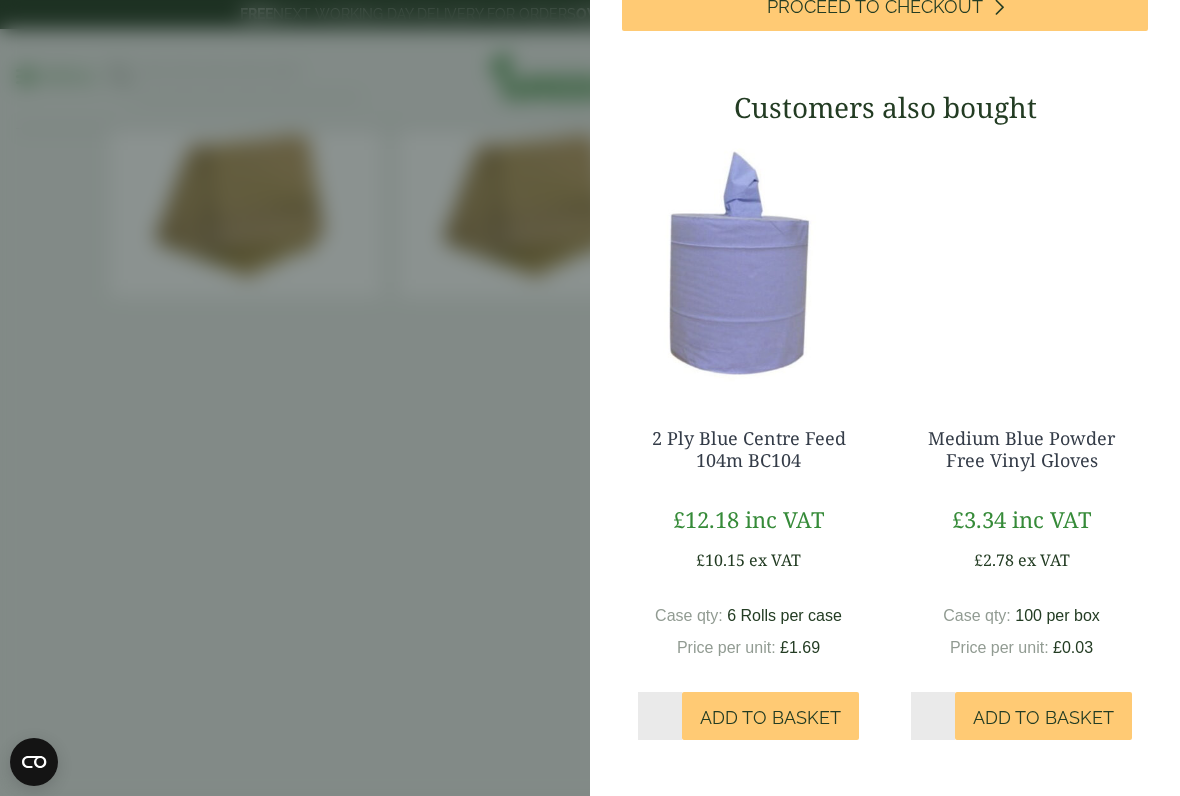 scroll, scrollTop: 433, scrollLeft: 0, axis: vertical 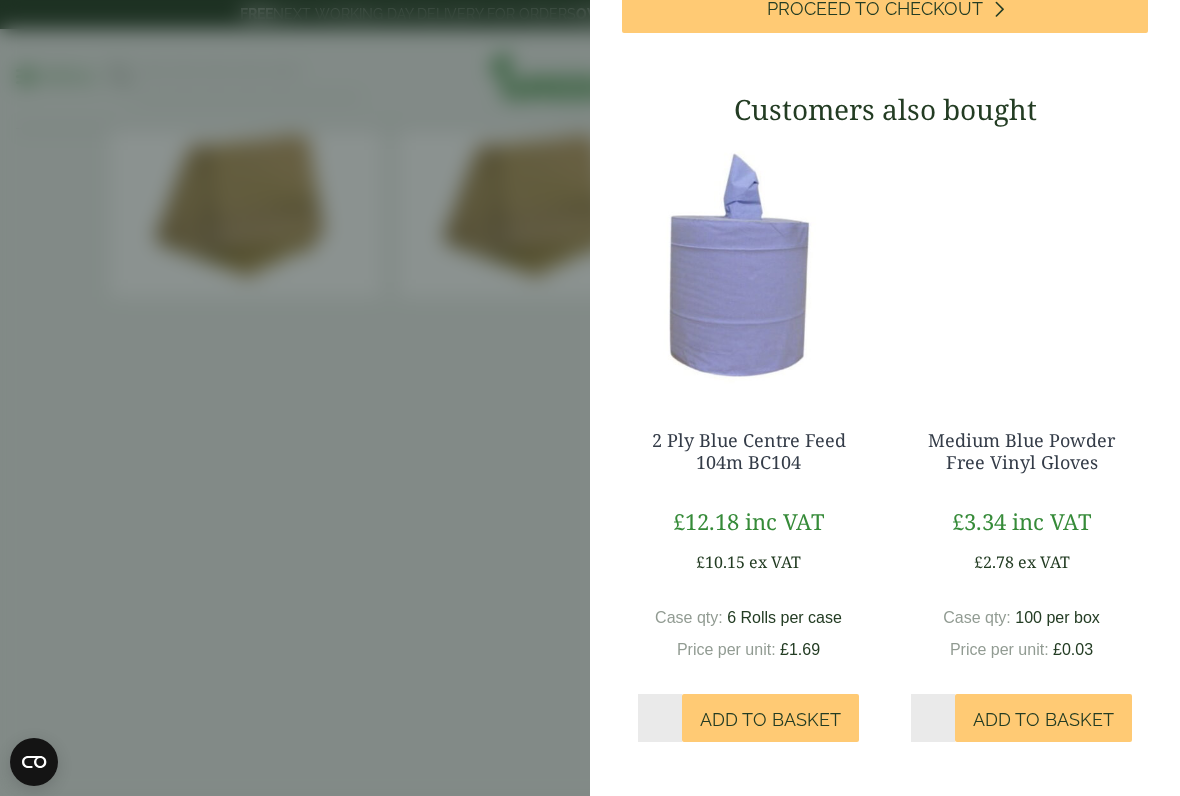 click on "My Basket
10" Kraft Paper Bag - Full Case
10" Kraft Paper Bag - Full Case quantity
- * +
Update
Remove
£ 8.75                      £ *" at bounding box center (590, 398) 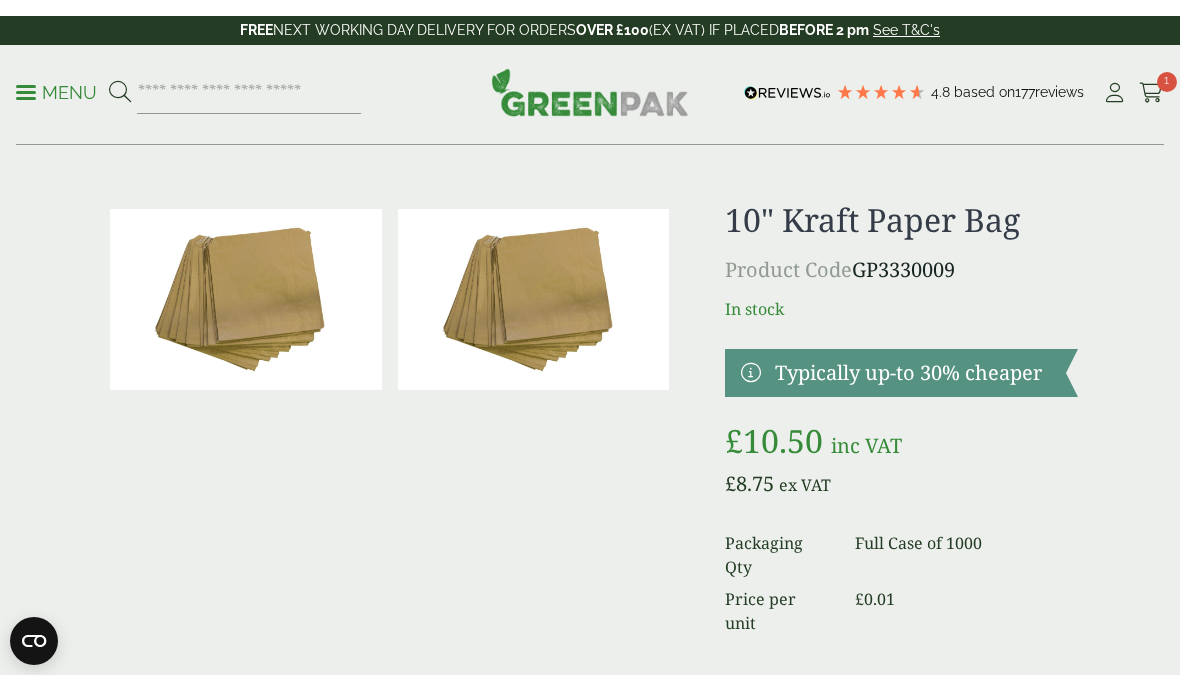 scroll, scrollTop: 0, scrollLeft: 0, axis: both 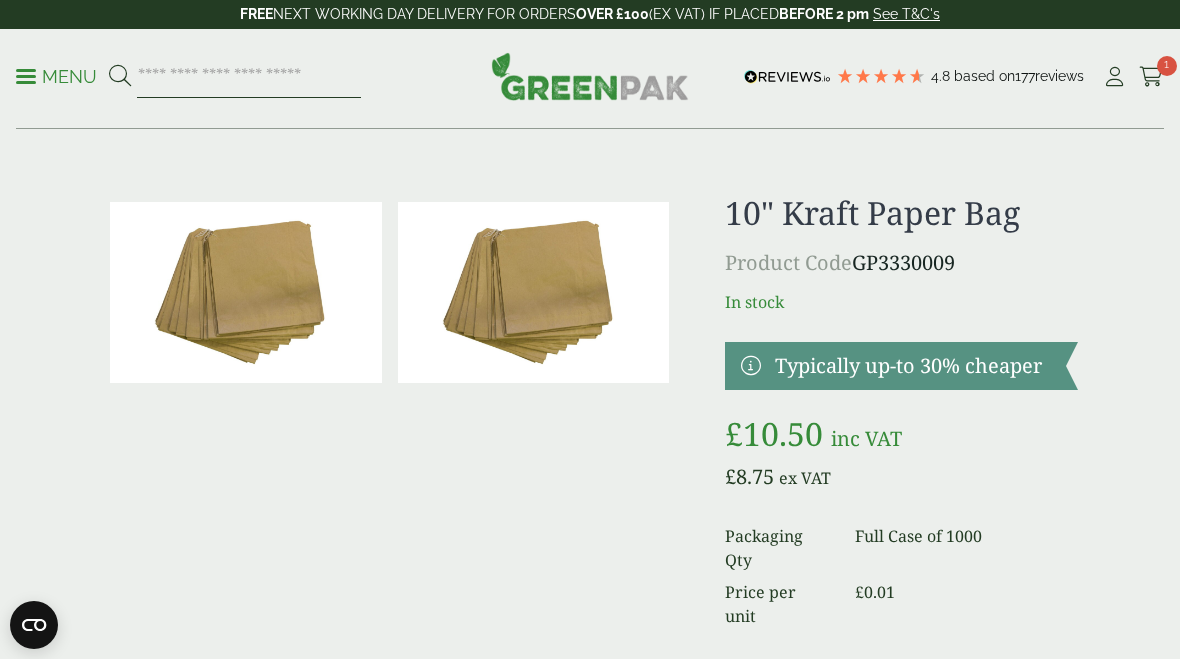 click at bounding box center (249, 77) 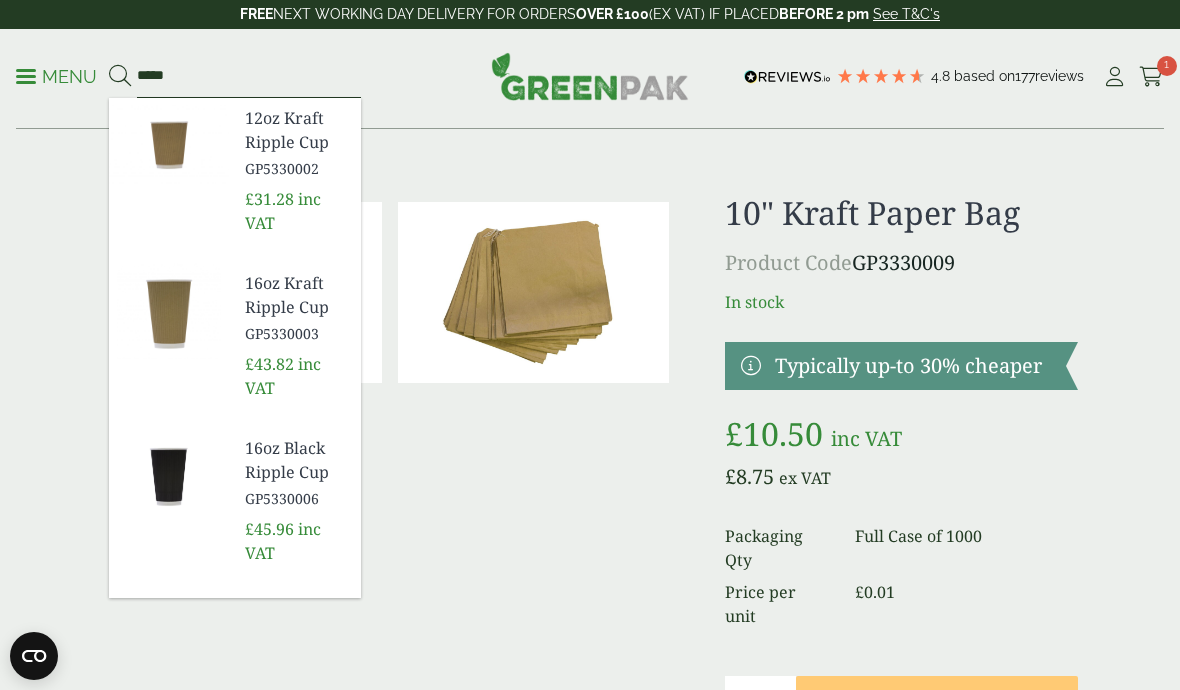 scroll, scrollTop: 0, scrollLeft: 0, axis: both 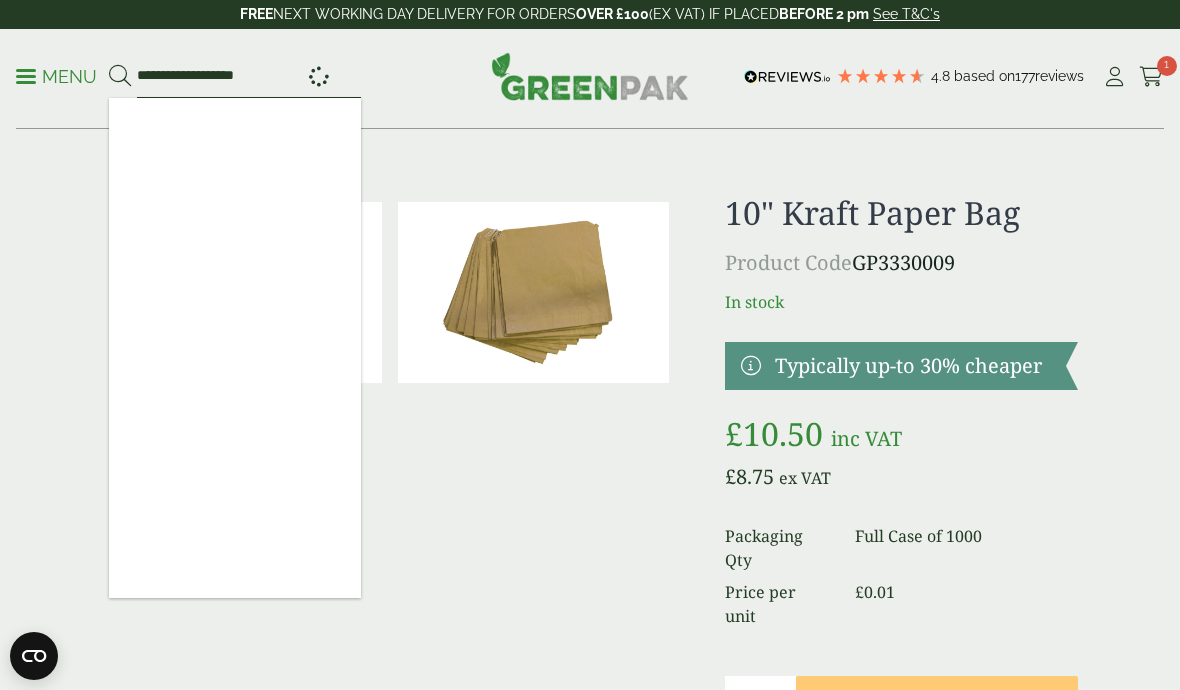 type on "**********" 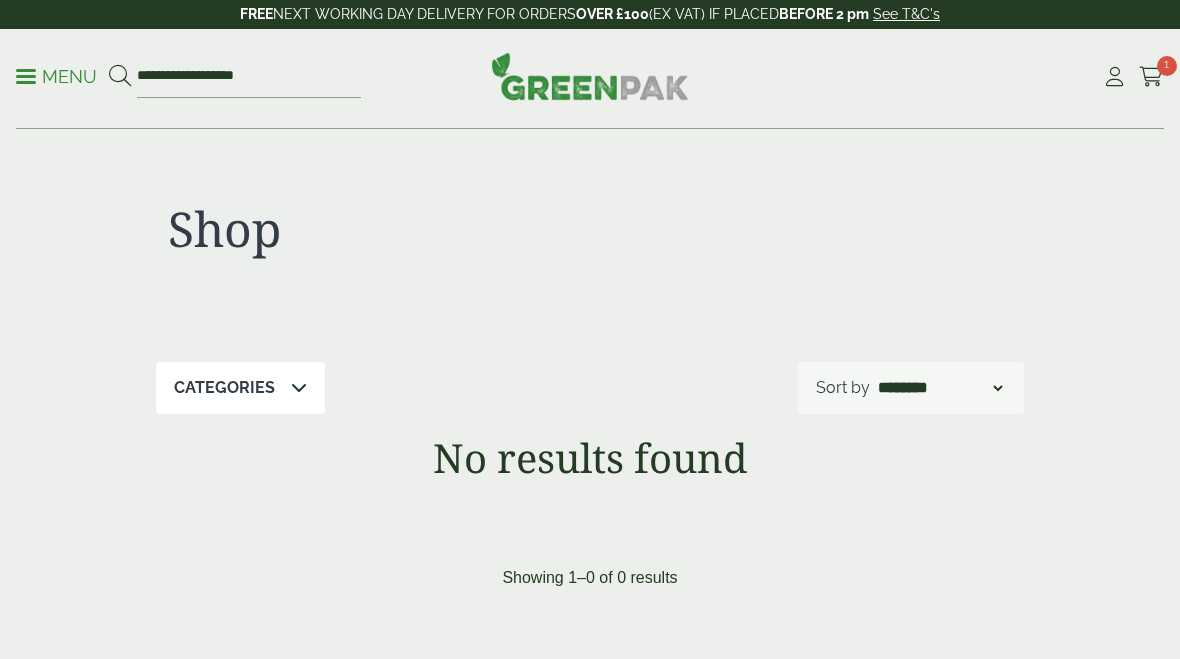 scroll, scrollTop: 0, scrollLeft: 0, axis: both 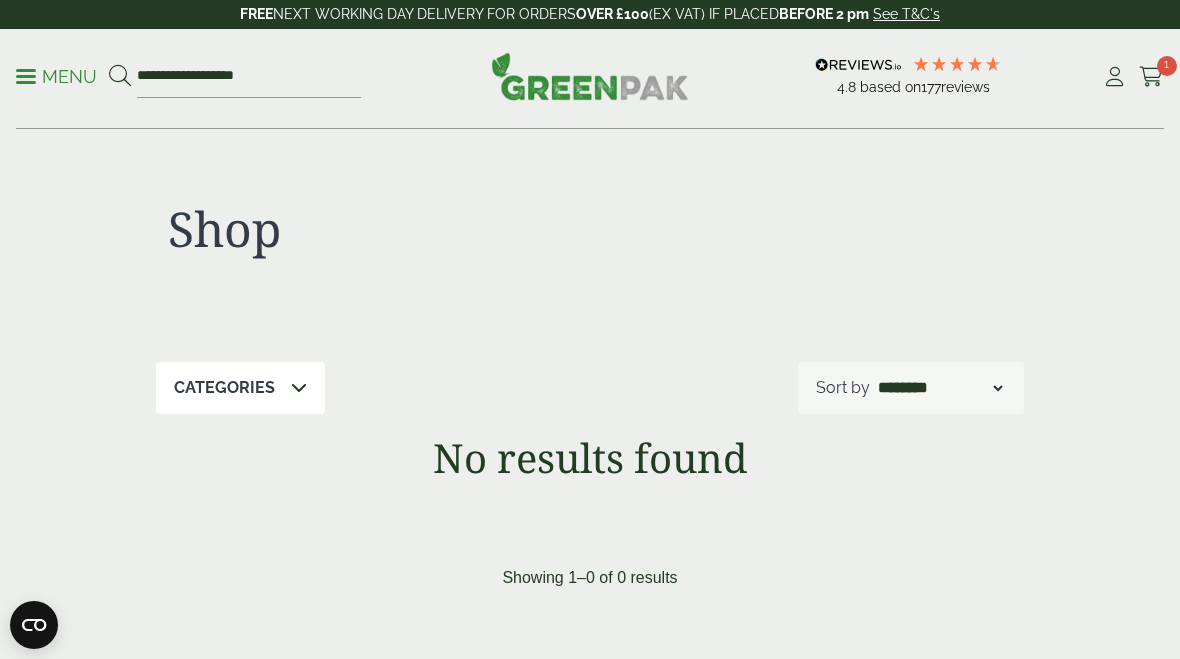 click on "Categories" at bounding box center (240, 388) 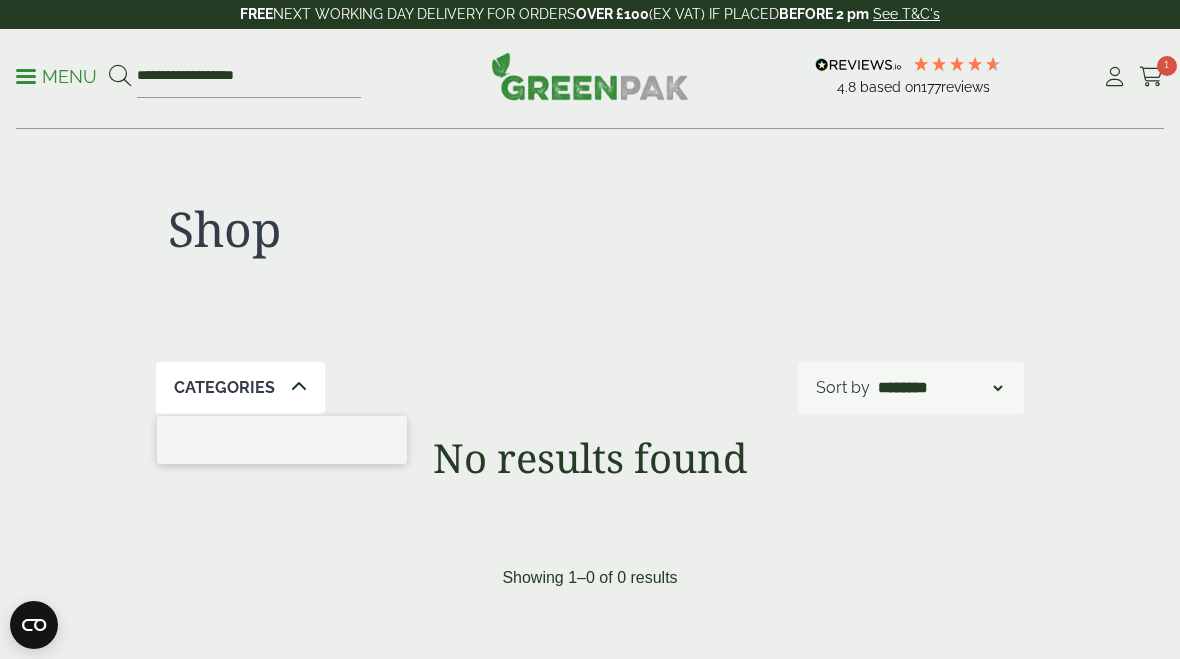 click on "Categories" at bounding box center [240, 388] 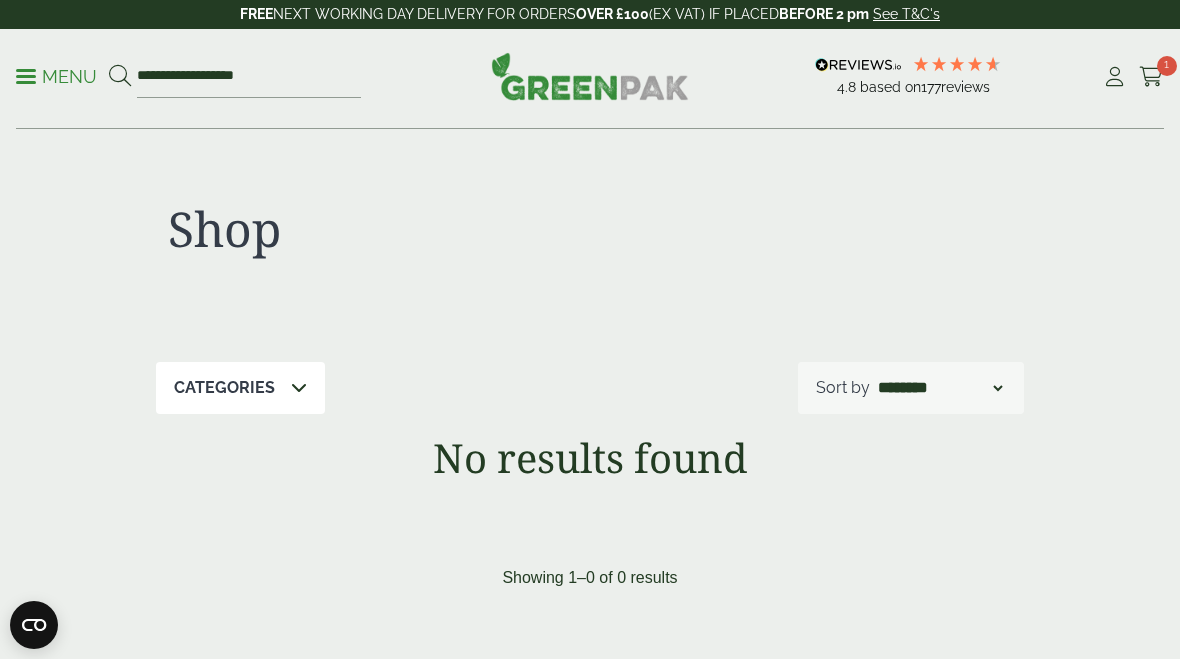 click on "Categories" at bounding box center (240, 388) 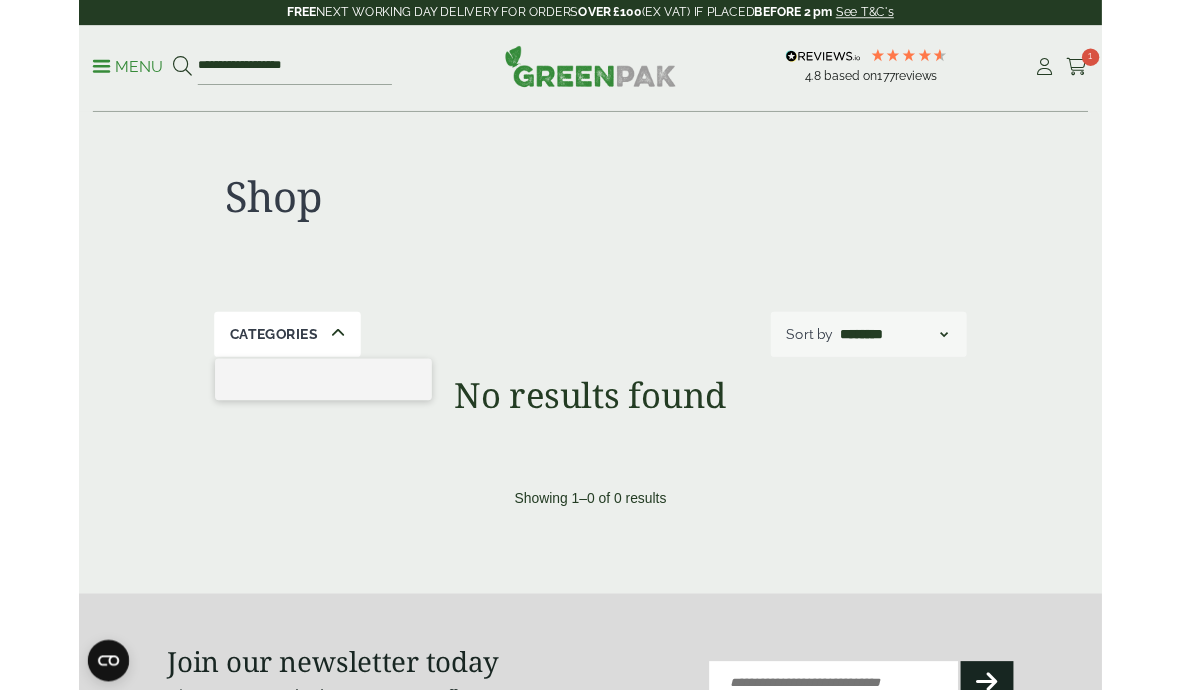 scroll, scrollTop: 0, scrollLeft: 0, axis: both 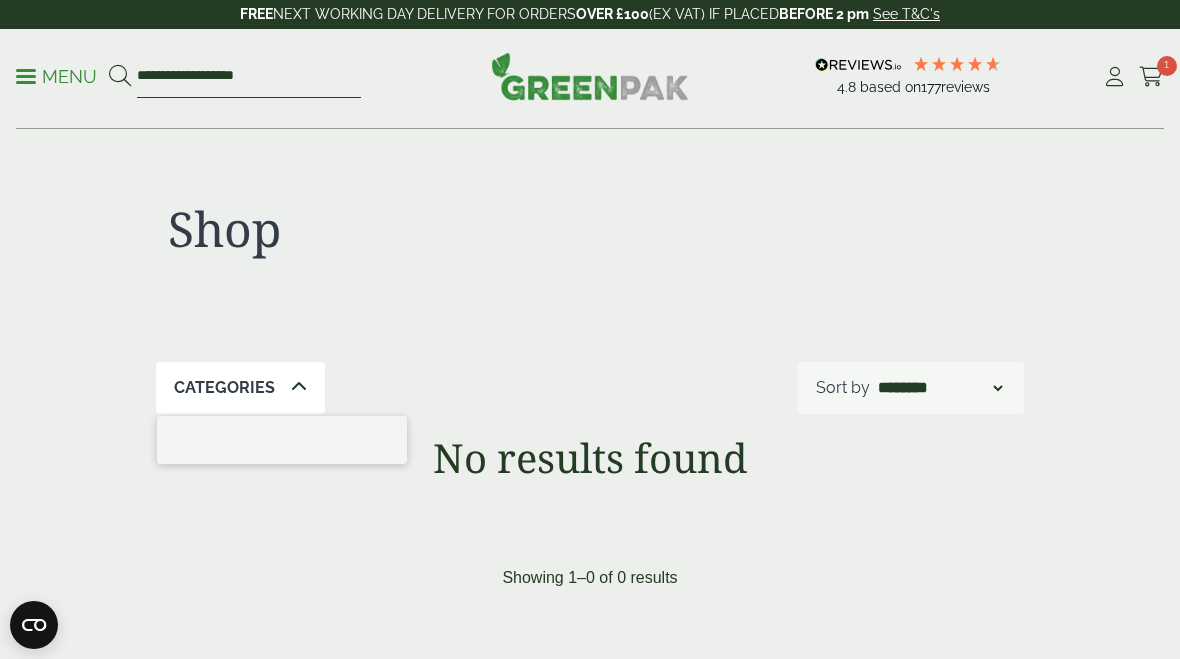 click on "**********" at bounding box center (249, 77) 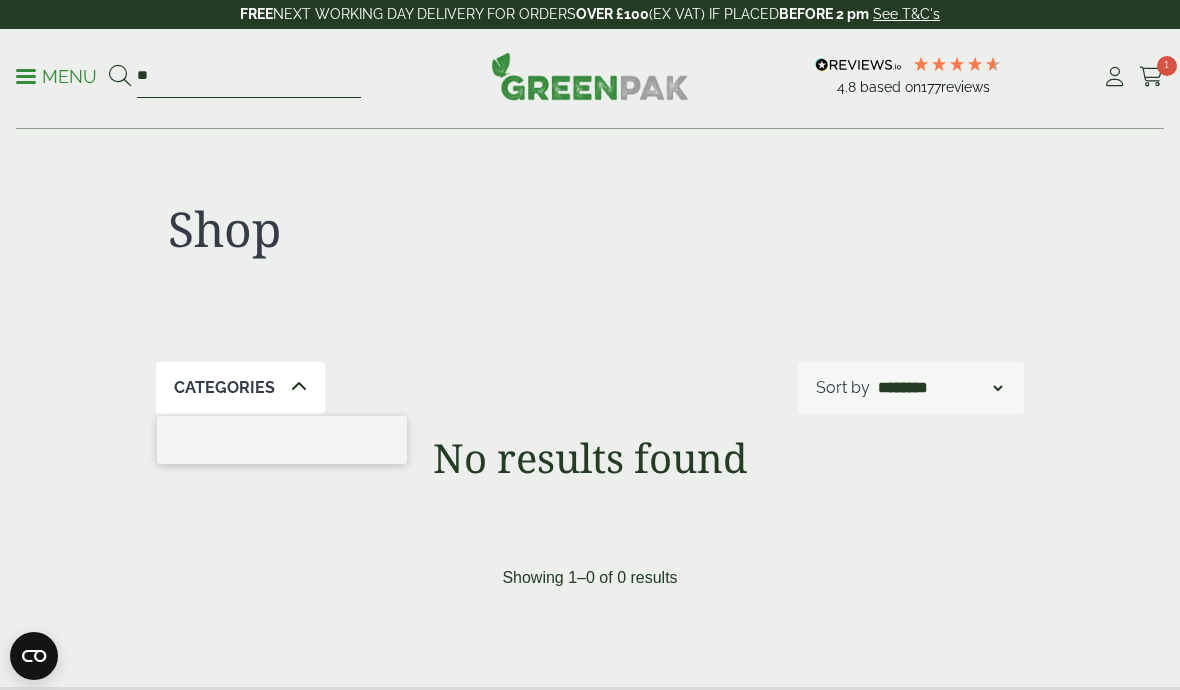 type on "*" 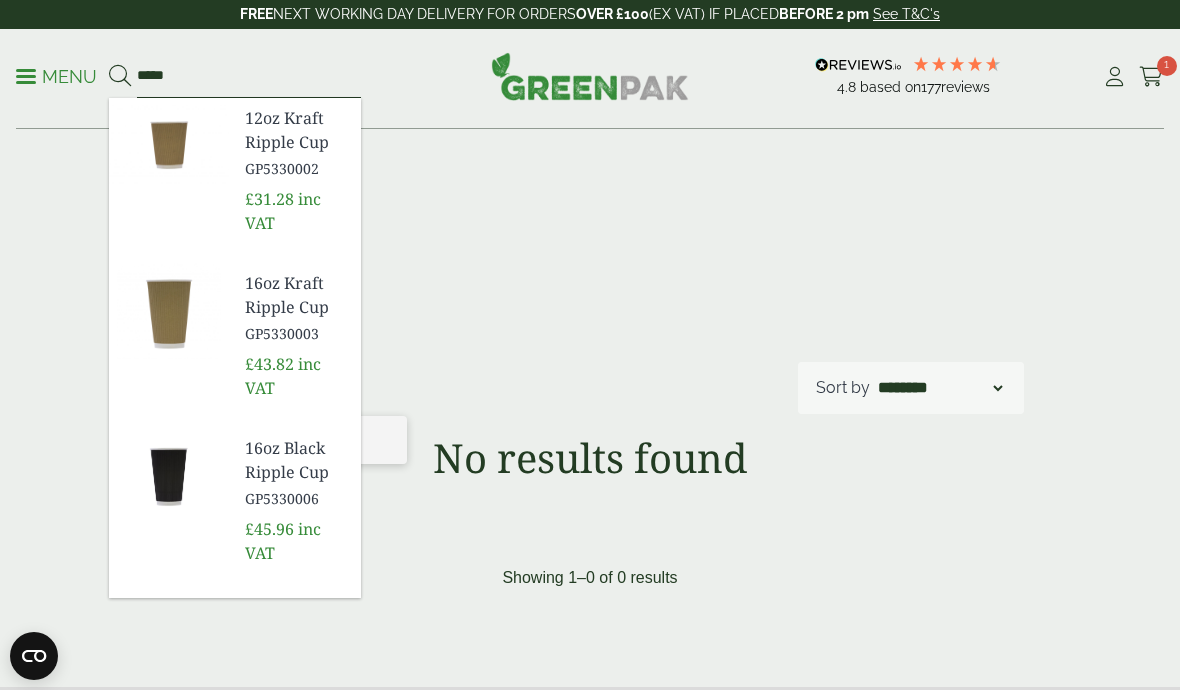 type on "*****" 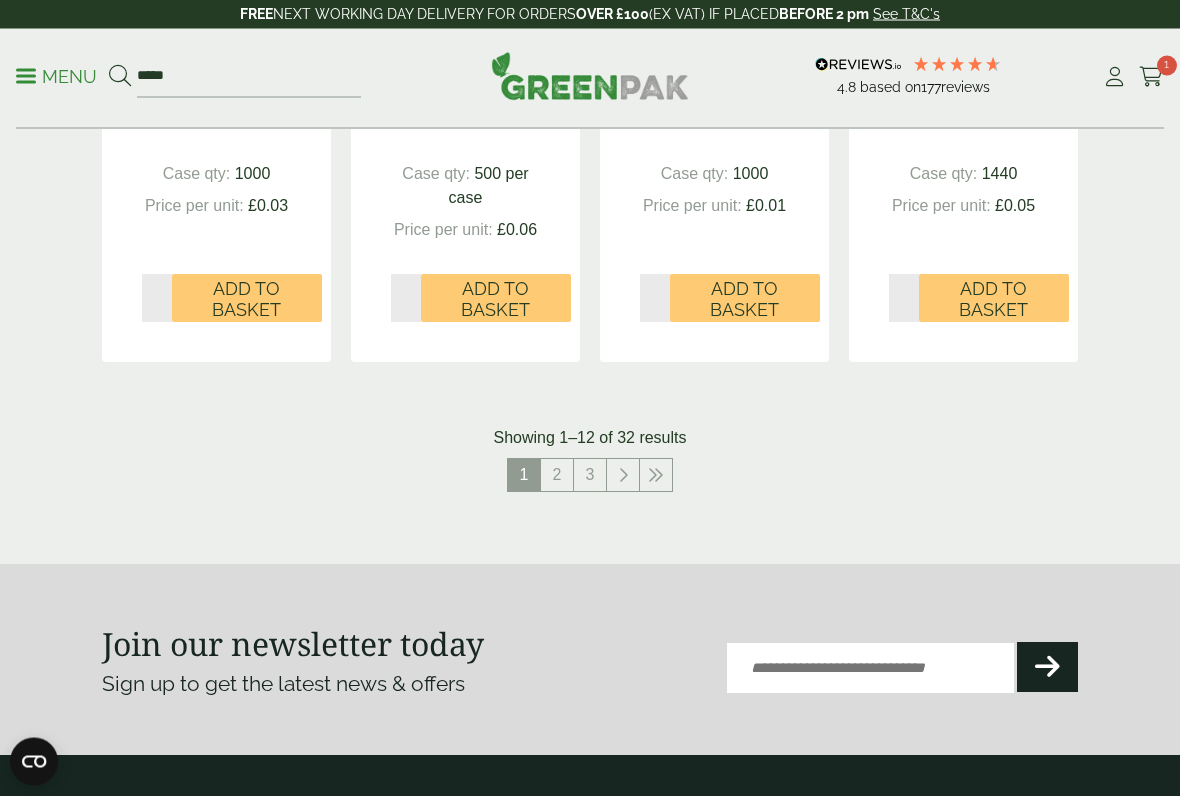 scroll, scrollTop: 2197, scrollLeft: 0, axis: vertical 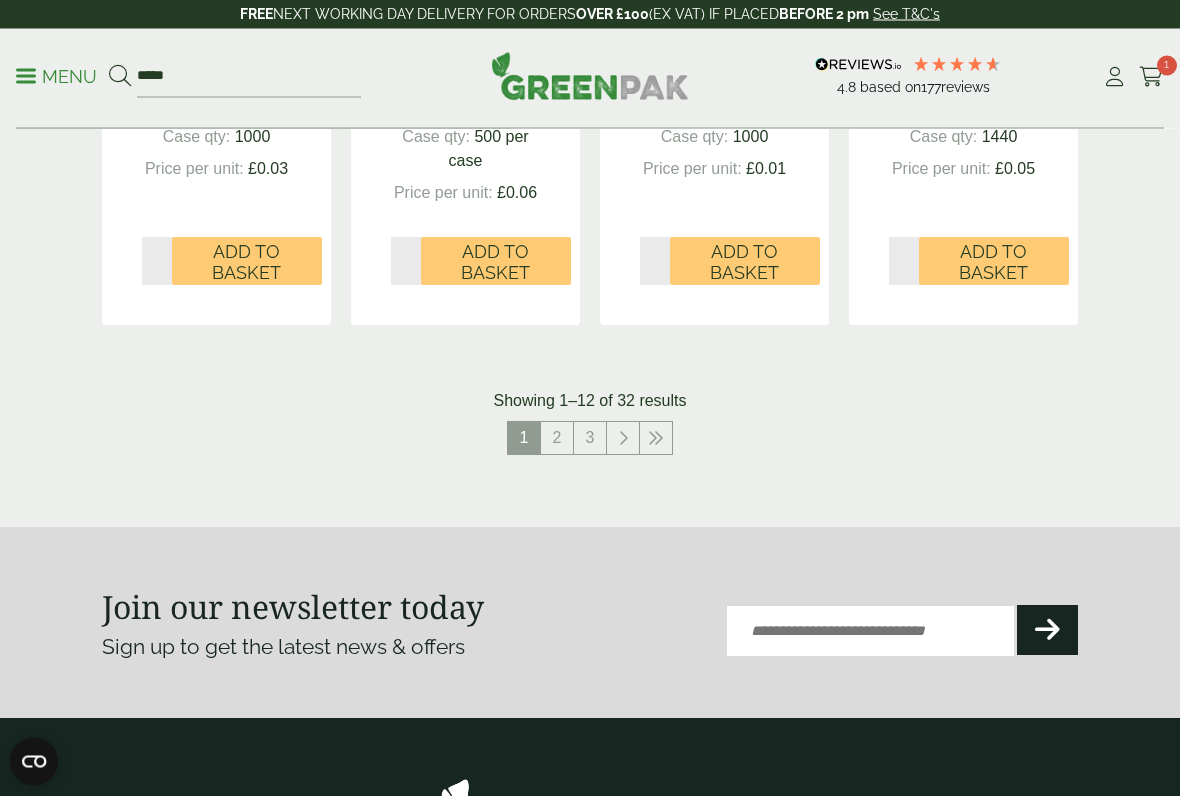 click at bounding box center (656, 439) 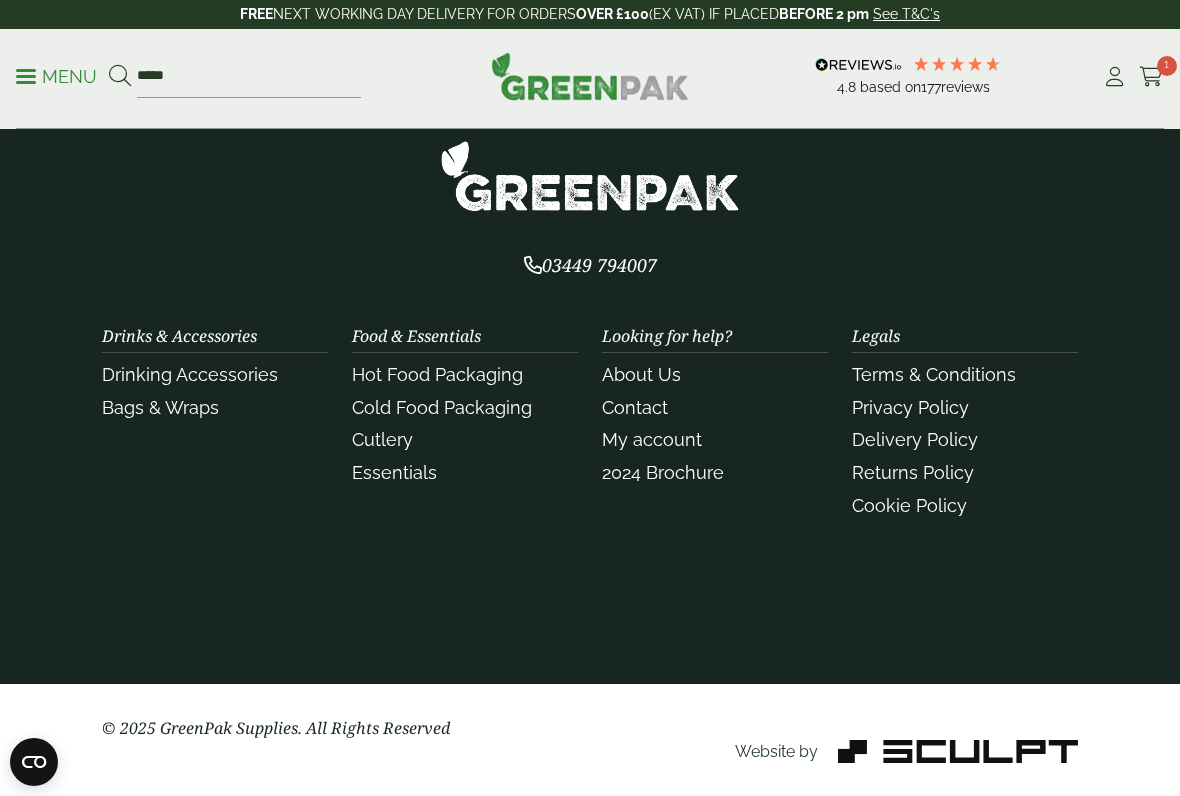 scroll, scrollTop: 2128, scrollLeft: 0, axis: vertical 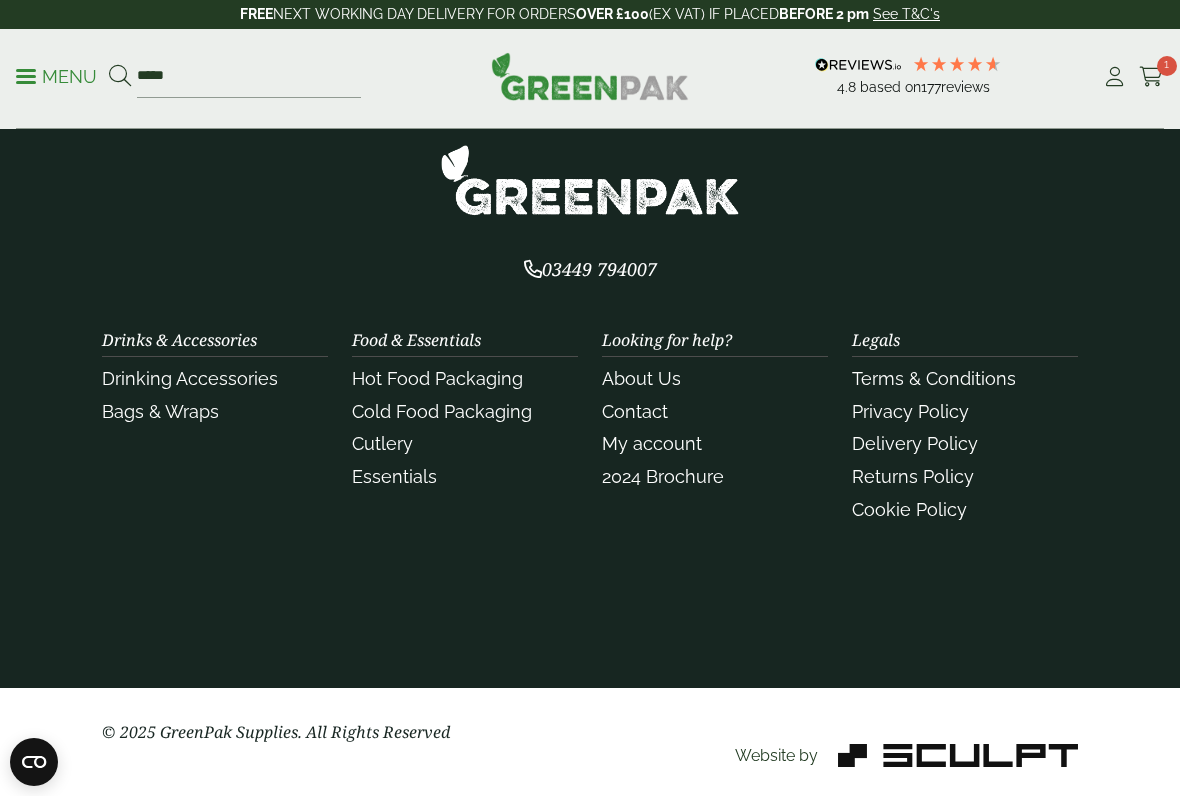 click on "Bags & Wraps" at bounding box center (160, 411) 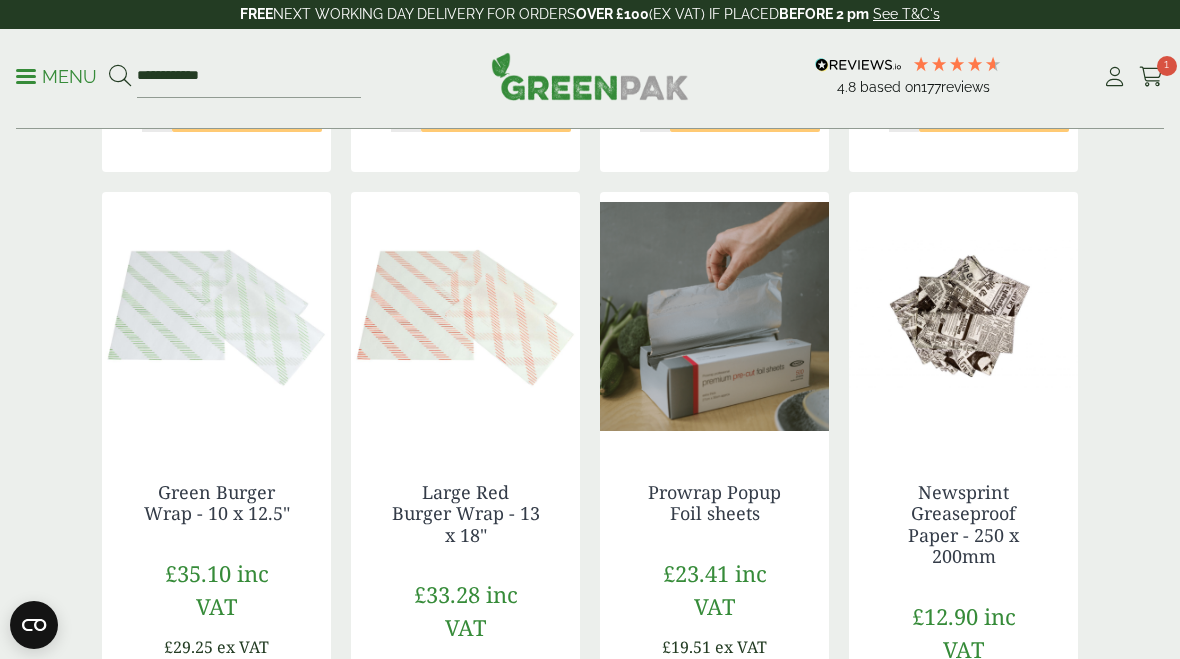 scroll, scrollTop: 1768, scrollLeft: 0, axis: vertical 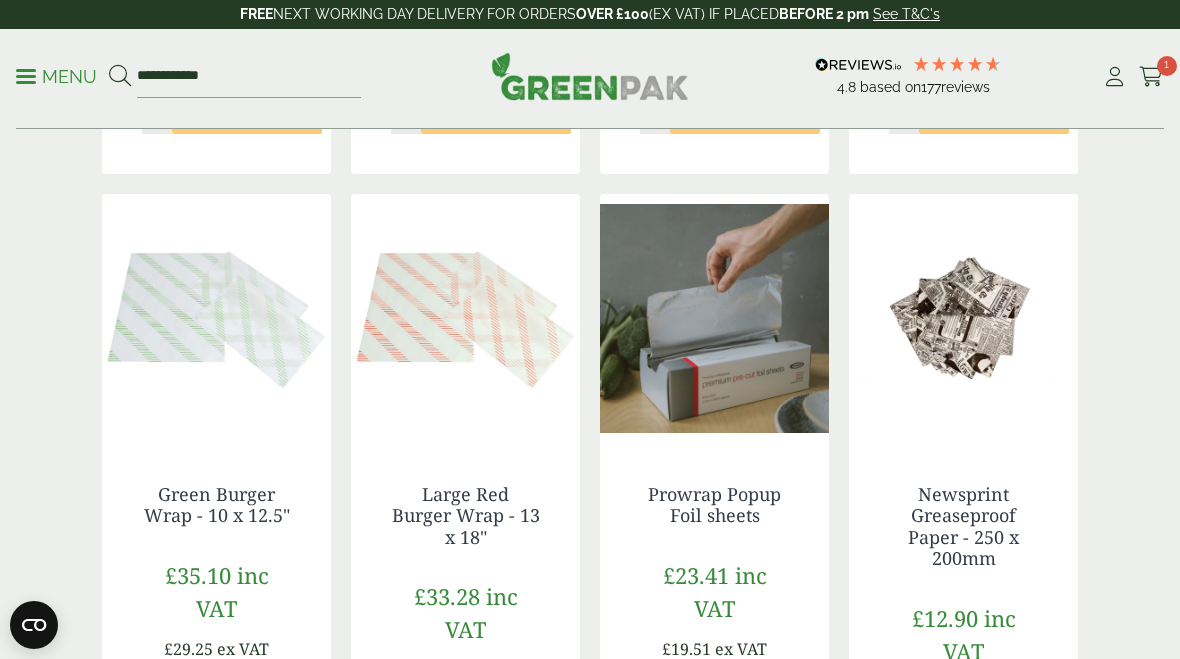click on "Bags & Wraps
These paper bags and wraps are essential for food and catering venues supplying food to go. Ideal for serving deli treats, baked goods and take away food, these recyclable options are a great eco-friendly alternative.
Categories
Bags (23)
Bags & Wraps (52)" at bounding box center (590, -295) 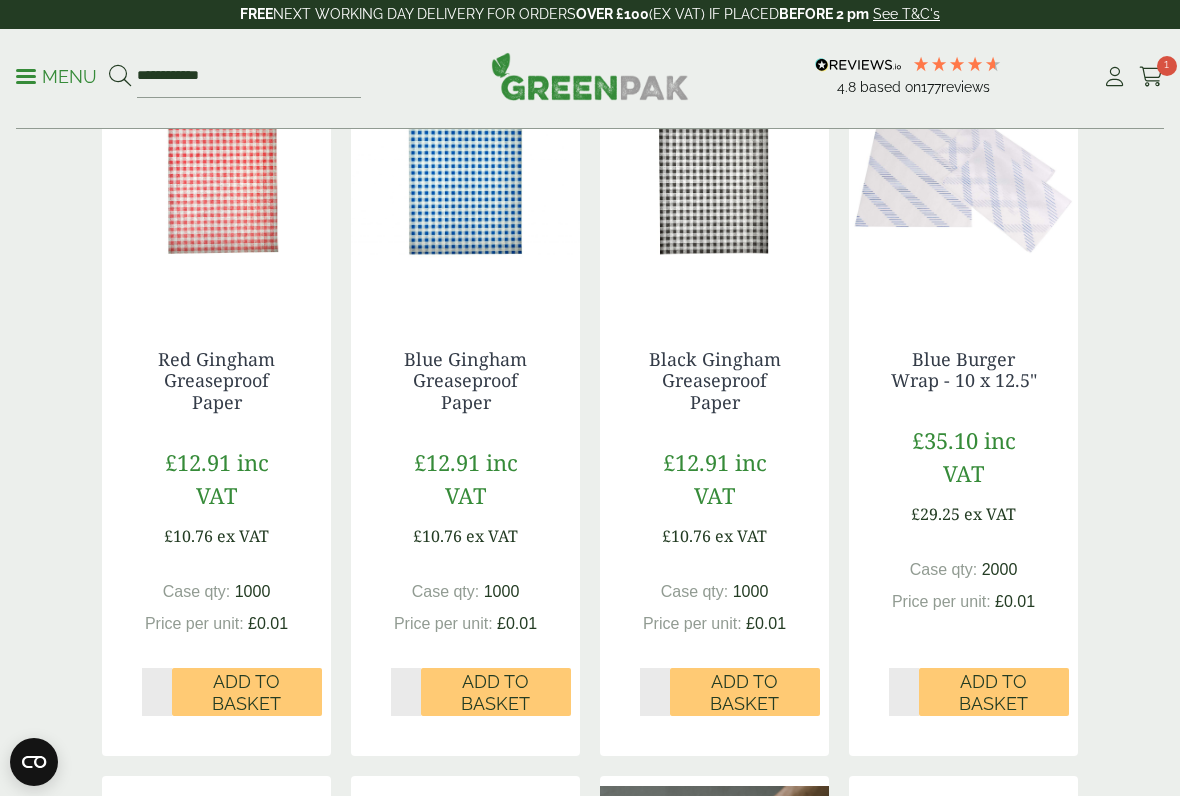 scroll, scrollTop: 1194, scrollLeft: 0, axis: vertical 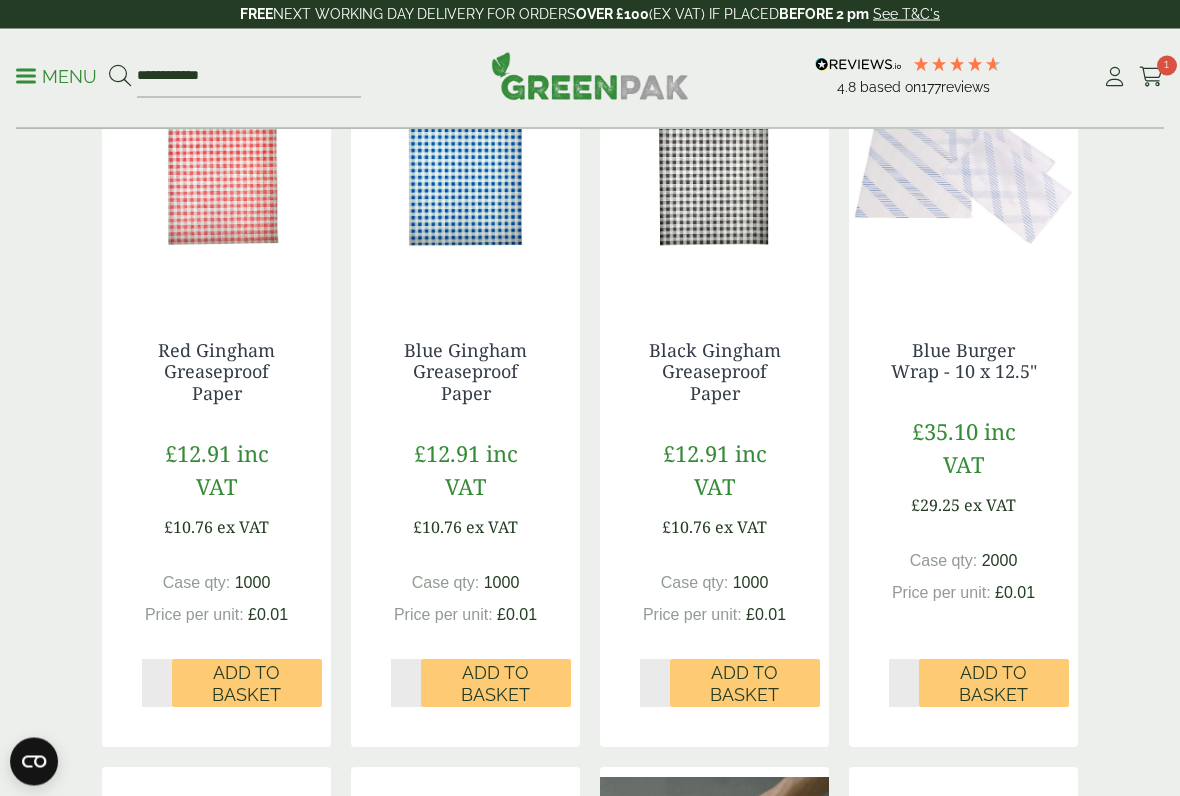 click on "Add to Basket" at bounding box center (745, 684) 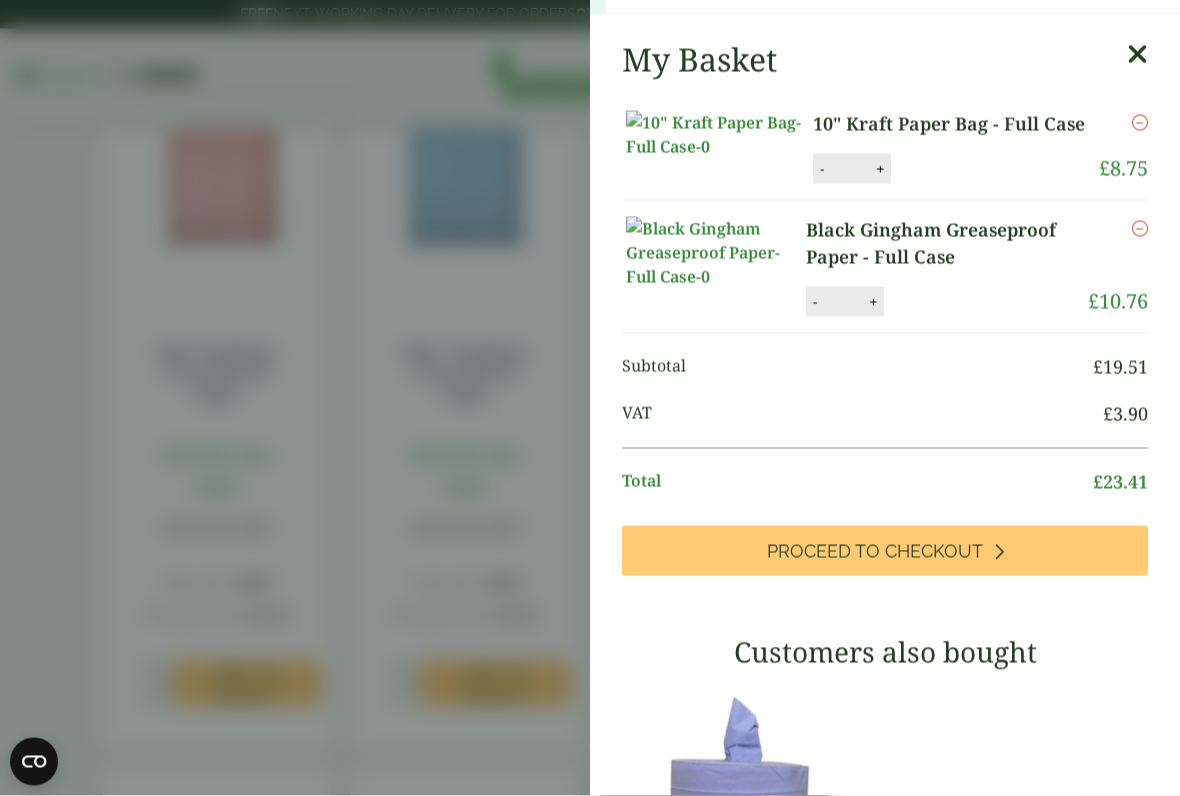 scroll, scrollTop: 1195, scrollLeft: 0, axis: vertical 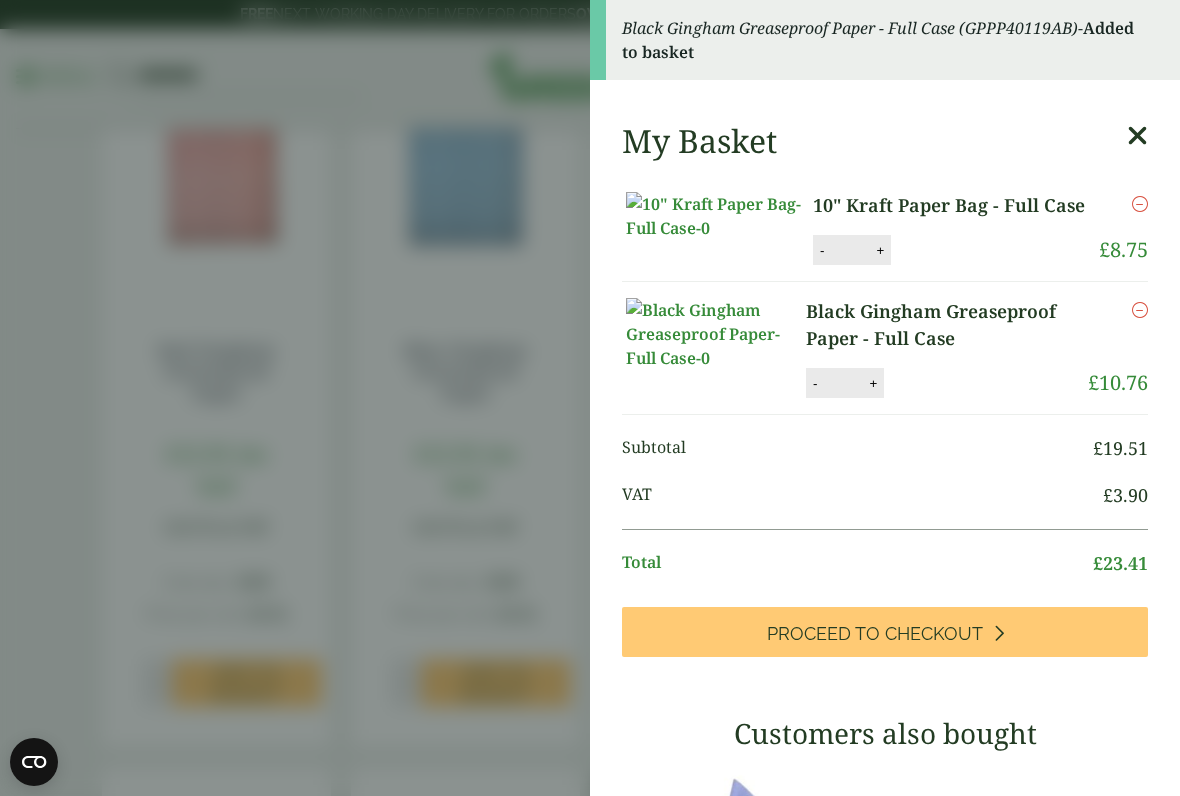 click on "Black Gingham Greaseproof Paper - Full Case (GPPP40119AB)  -  Added to basket
My Basket
10" Kraft Paper Bag - Full Case
10" Kraft Paper Bag - Full Case quantity
- * +
Update
Remove
£ -" at bounding box center (590, 398) 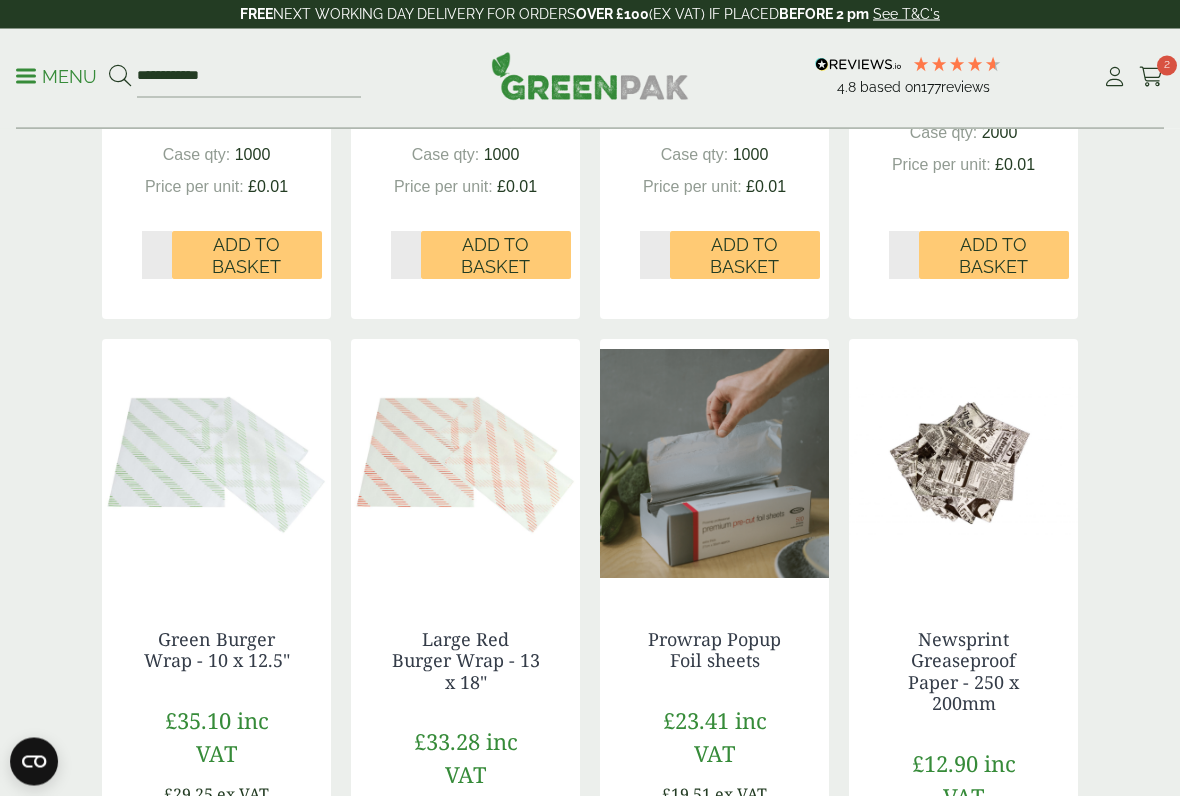 scroll, scrollTop: 1623, scrollLeft: 0, axis: vertical 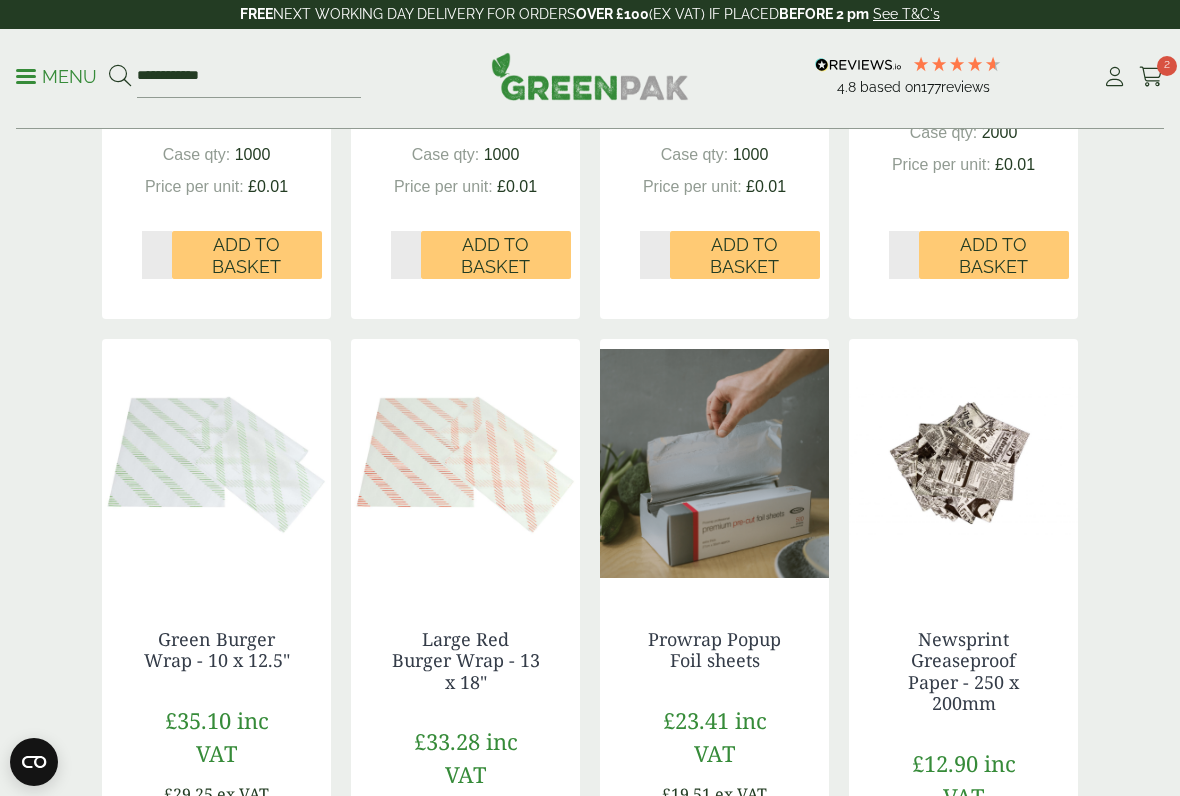 click at bounding box center [714, 464] 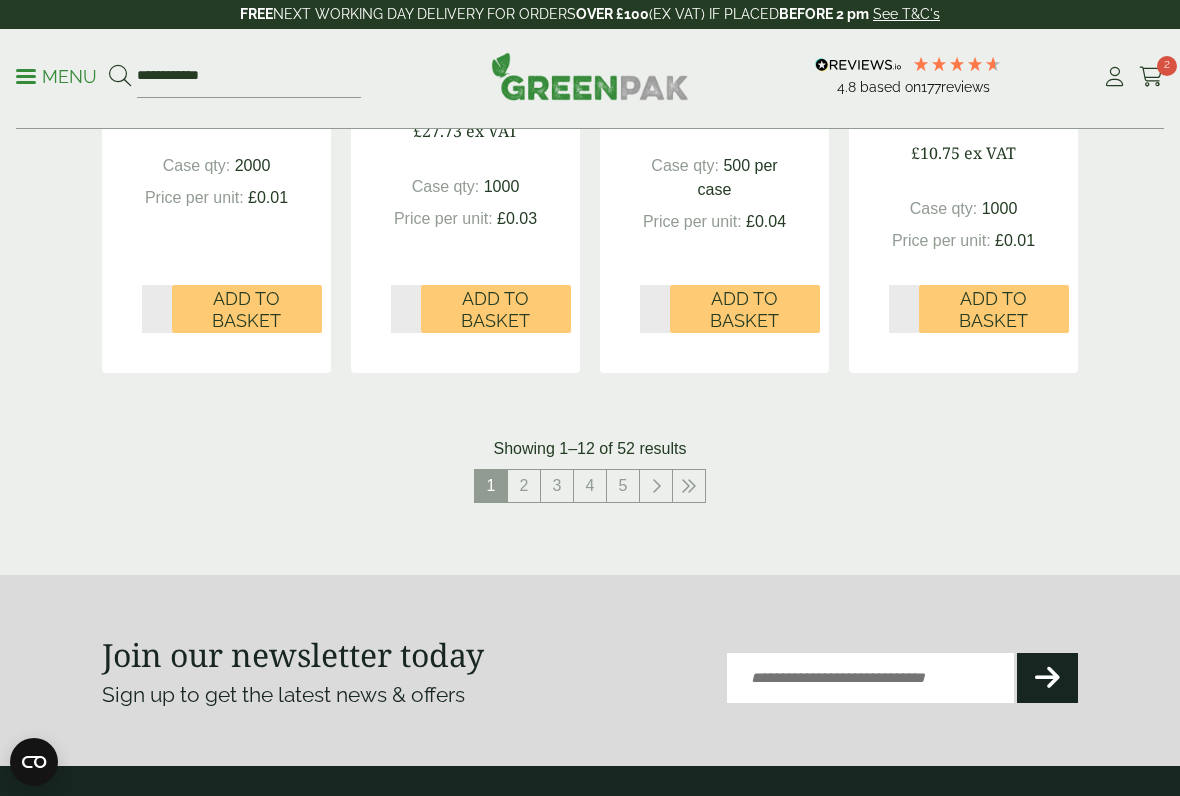 scroll, scrollTop: 2339, scrollLeft: 0, axis: vertical 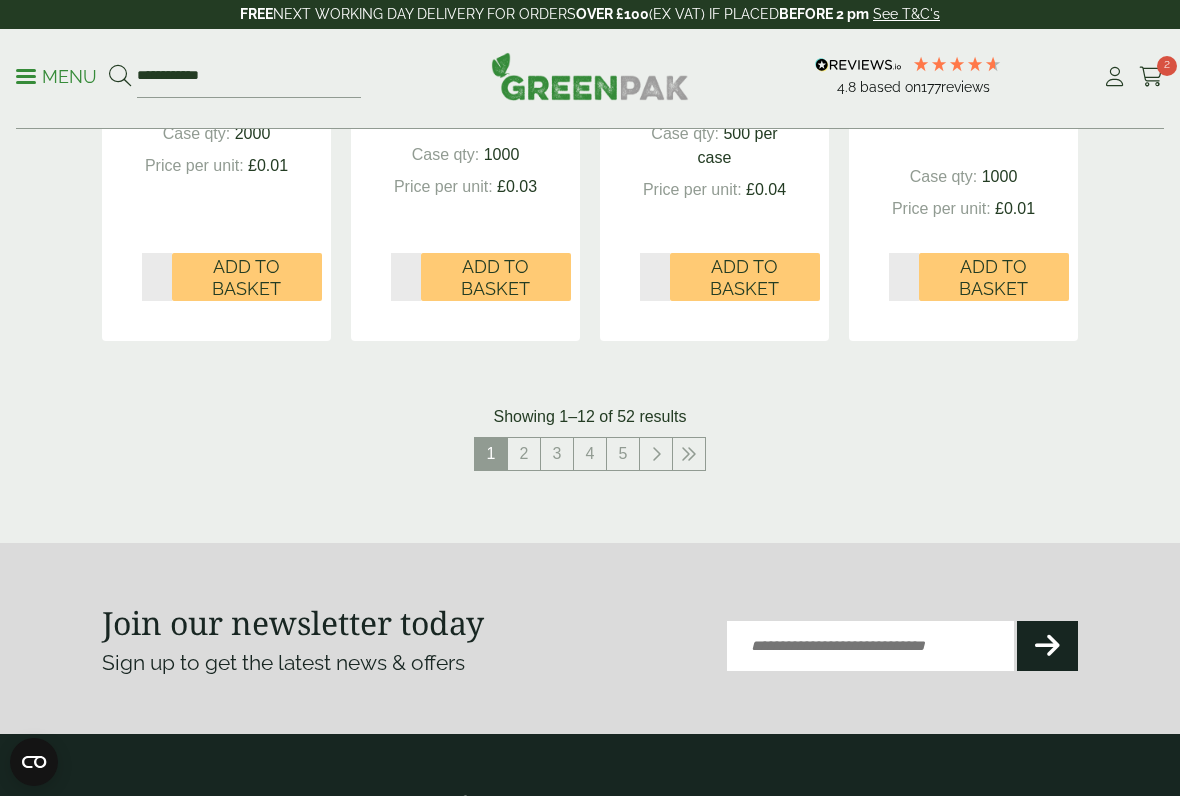 click at bounding box center (689, 454) 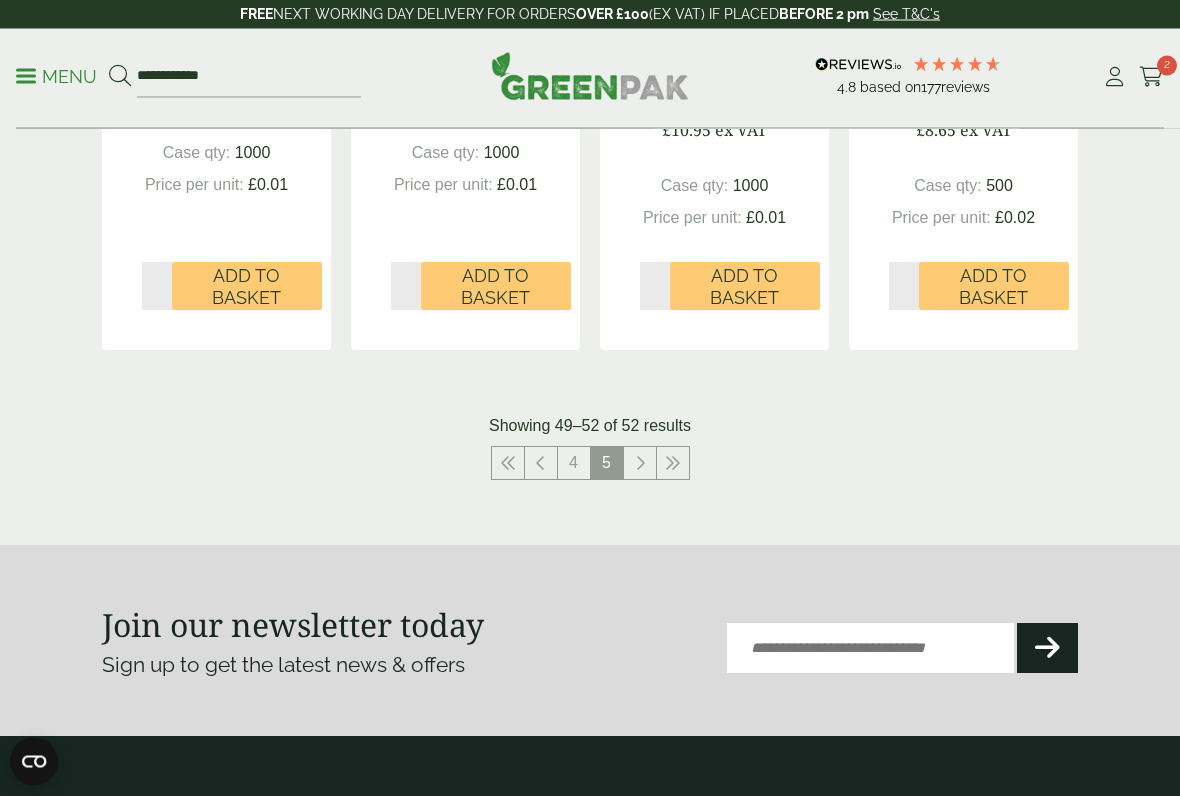 scroll, scrollTop: 896, scrollLeft: 0, axis: vertical 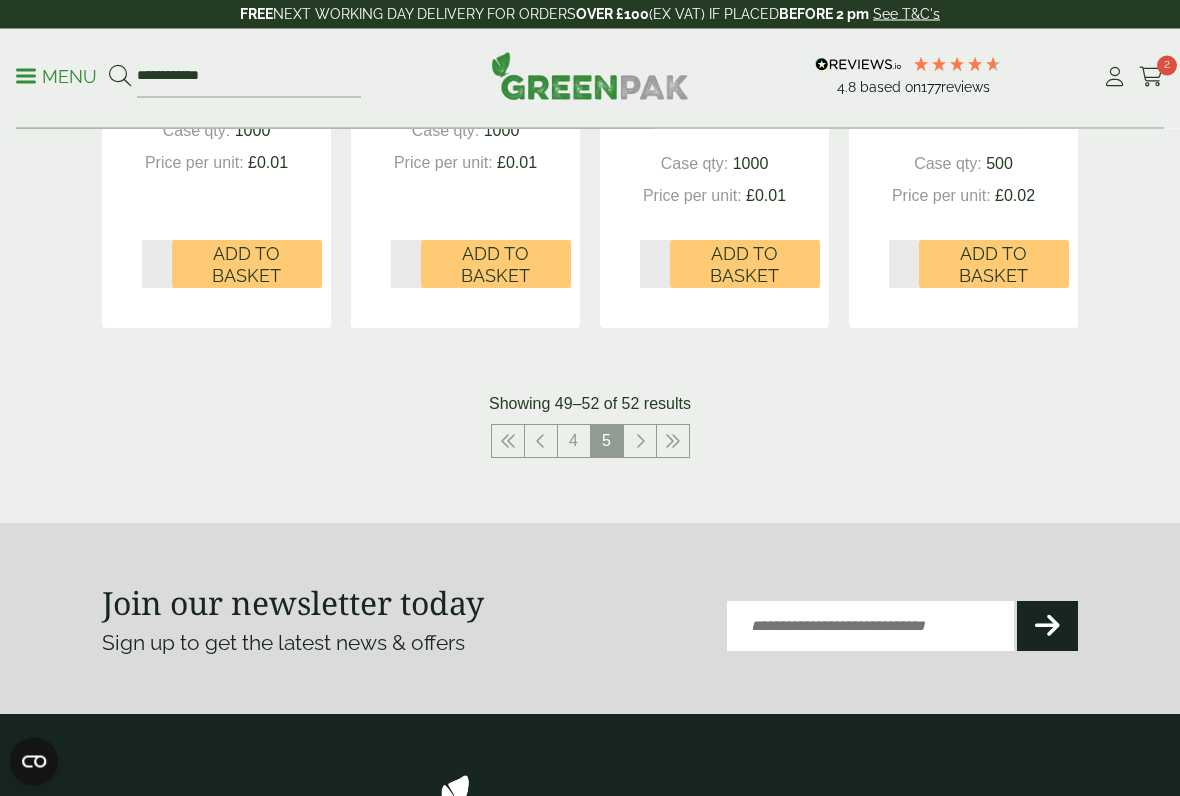 click at bounding box center (673, 442) 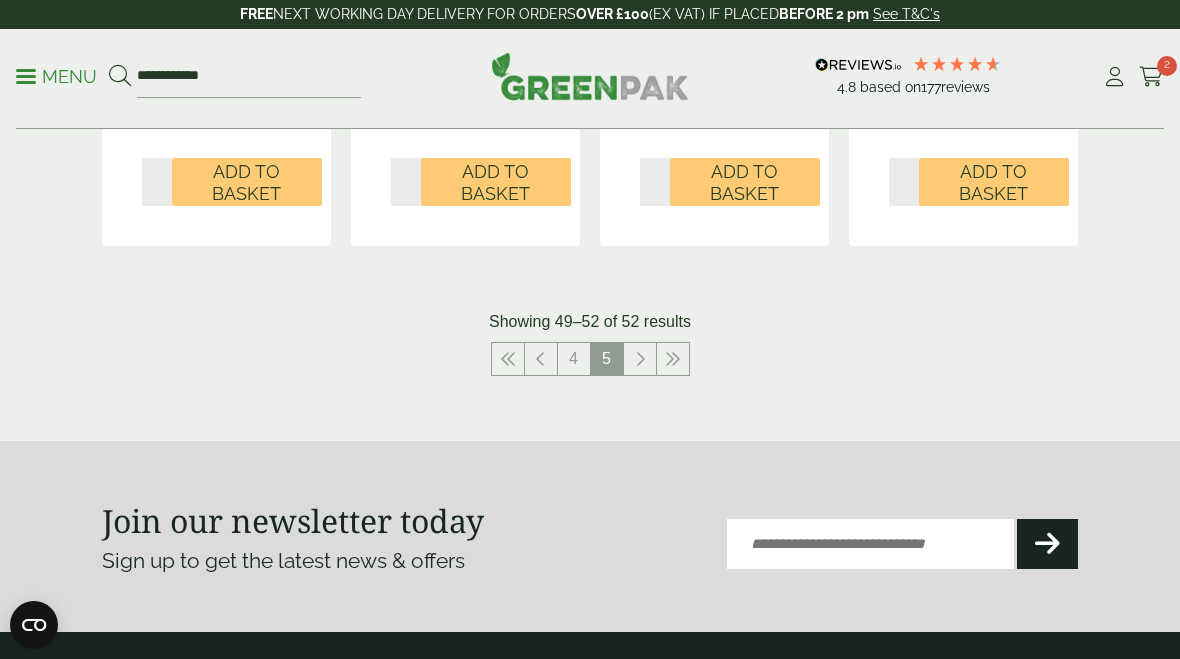 scroll, scrollTop: 901, scrollLeft: 0, axis: vertical 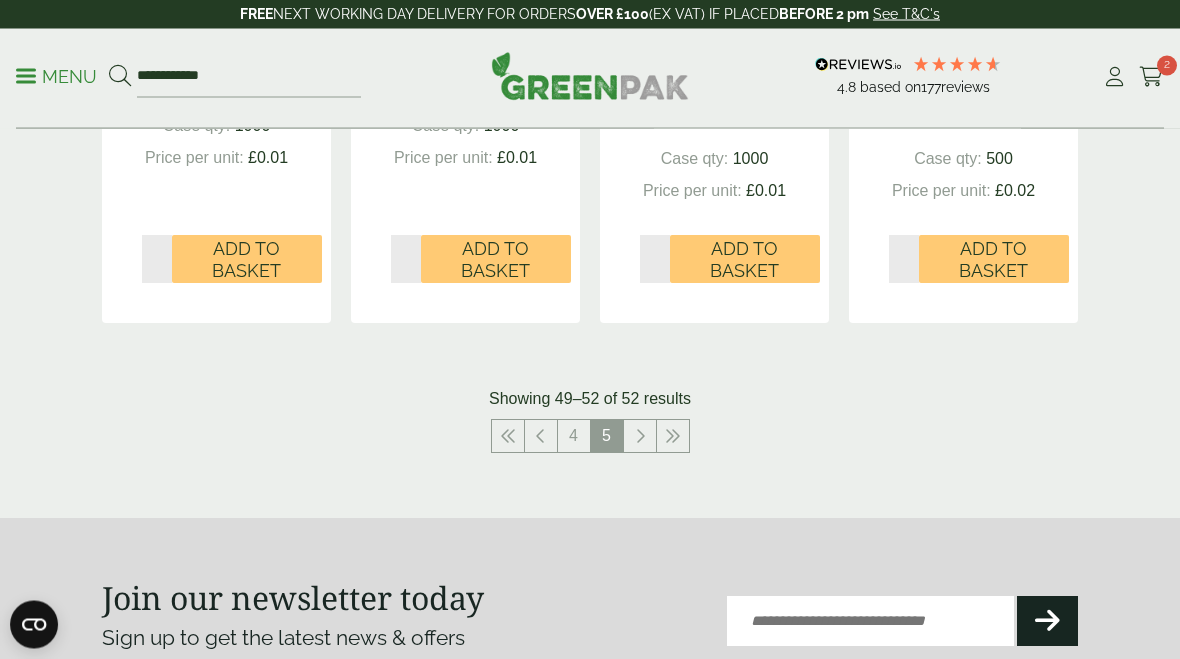 click at bounding box center (640, 437) 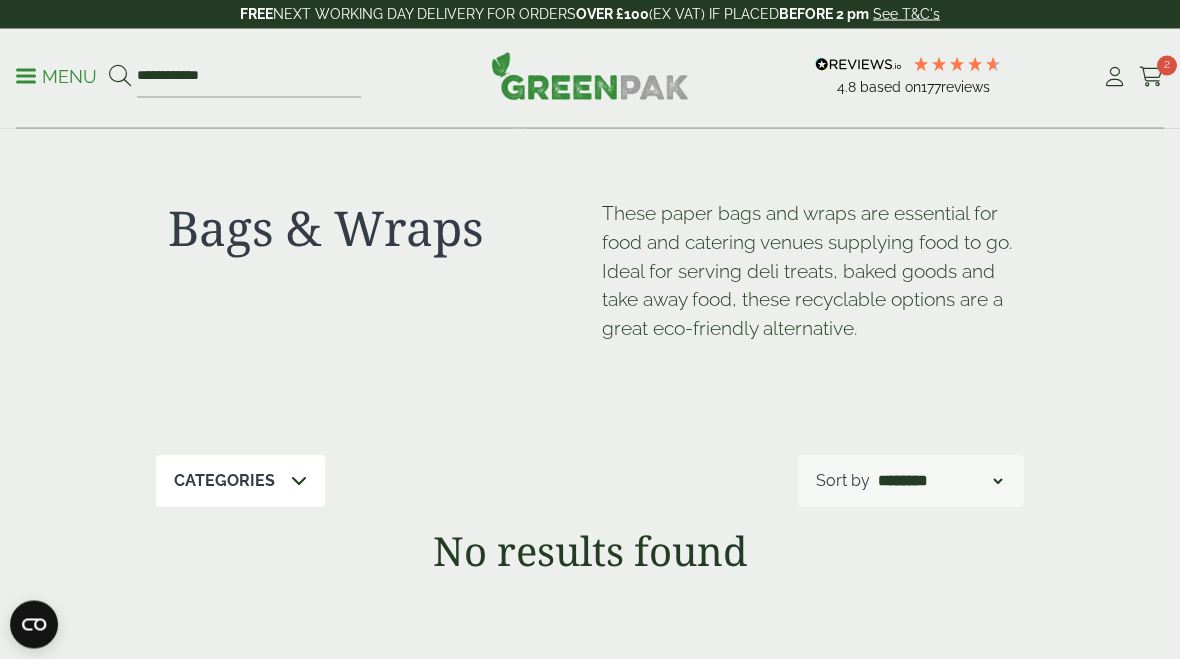scroll, scrollTop: 0, scrollLeft: 0, axis: both 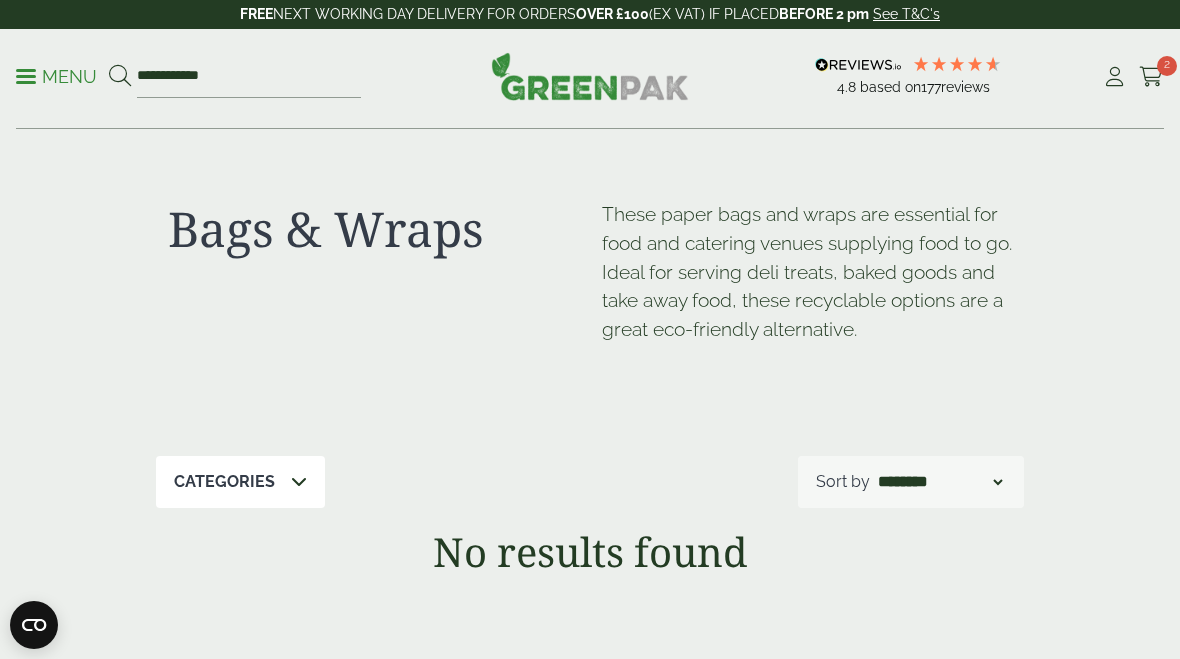 click on "Categories" at bounding box center [240, 482] 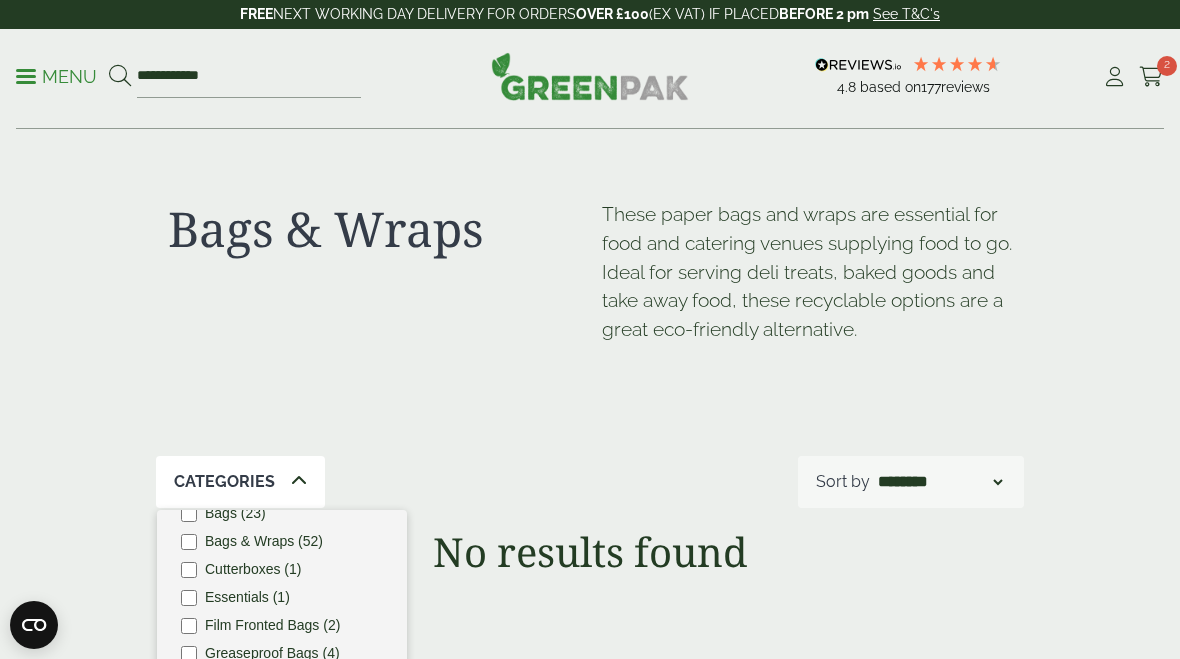 scroll, scrollTop: 28, scrollLeft: 0, axis: vertical 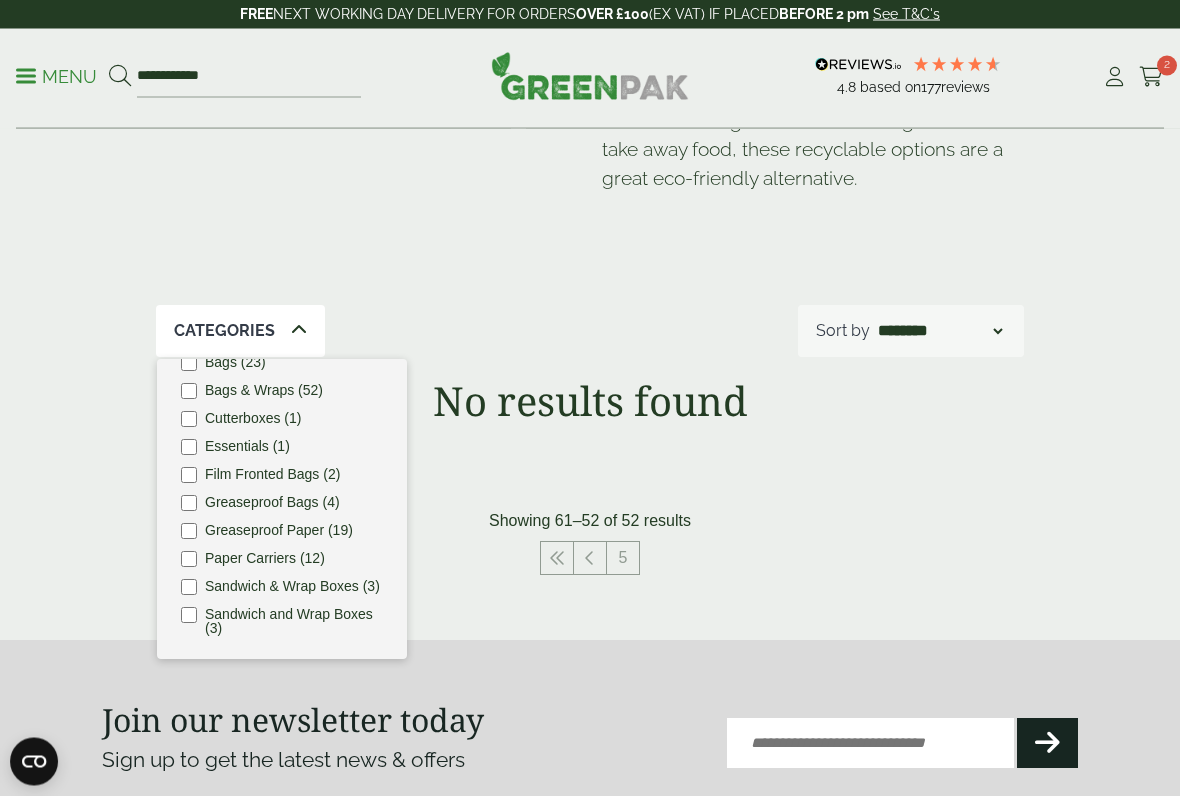 click on "Bags & Wraps
These paper bags and wraps are essential for food and catering venues supplying food to go. Ideal for serving deli treats, baked goods and take away food, these recyclable options are a great eco-friendly alternative.
Categories
Bags (23)
Bags & Wraps (52)" at bounding box center (590, 245) 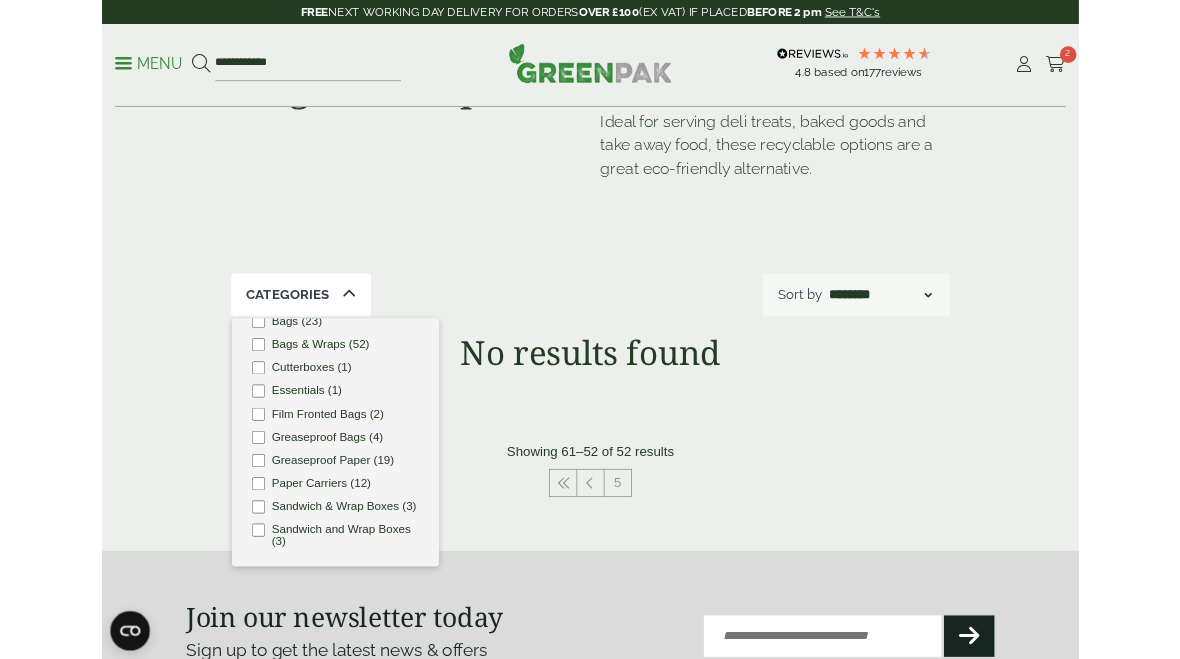 scroll, scrollTop: 0, scrollLeft: 0, axis: both 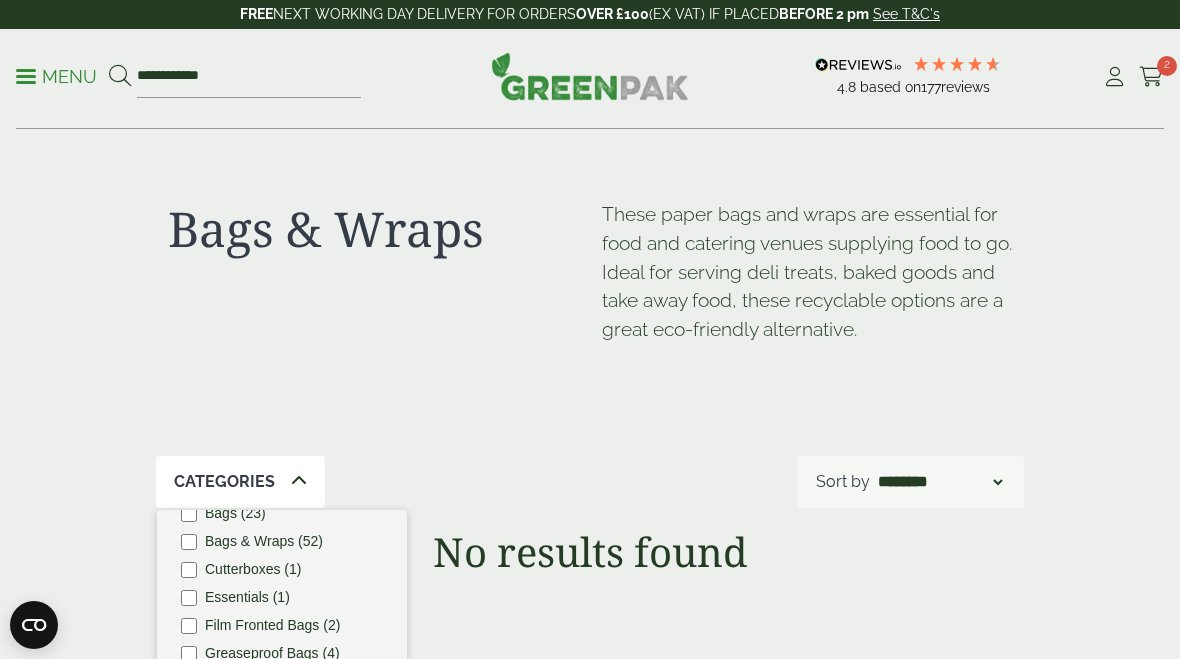click at bounding box center [1151, 77] 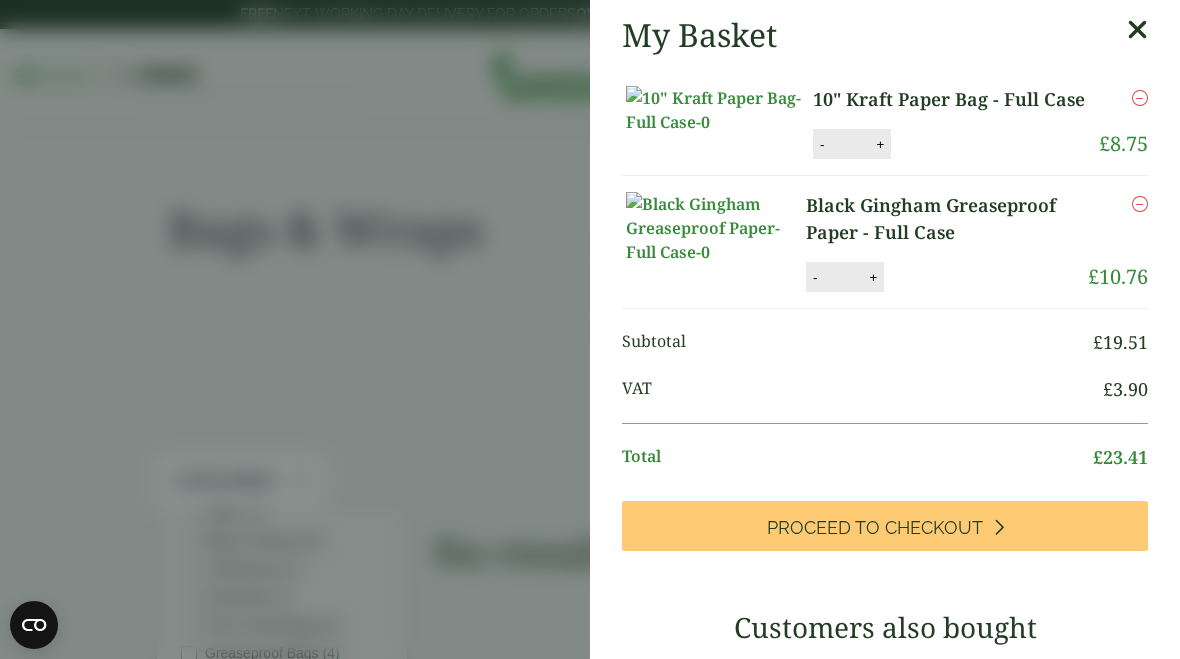 click on "Proceed to Checkout" at bounding box center (875, 528) 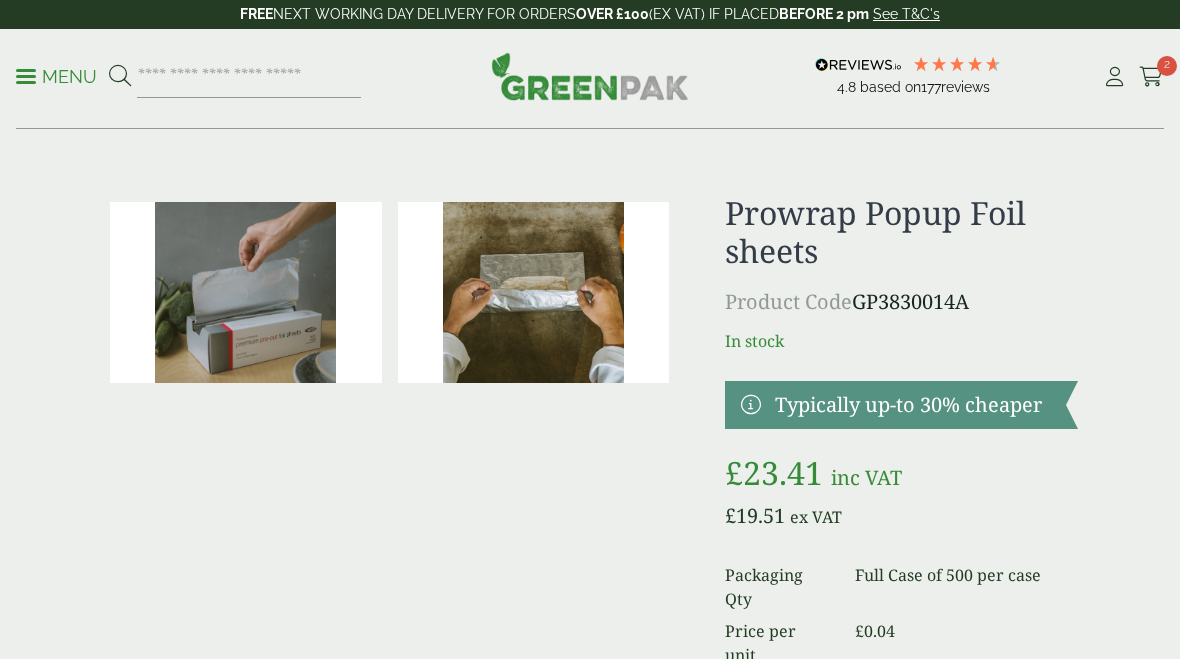 scroll, scrollTop: 0, scrollLeft: 0, axis: both 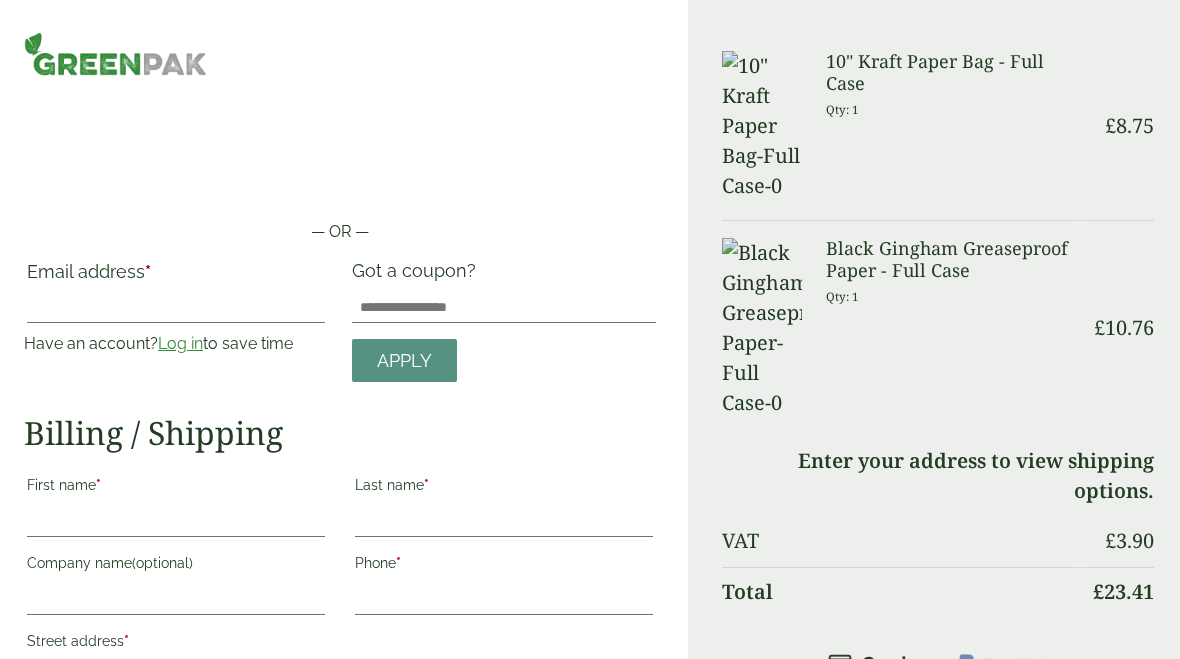 click on "Email address  *" at bounding box center [176, 277] 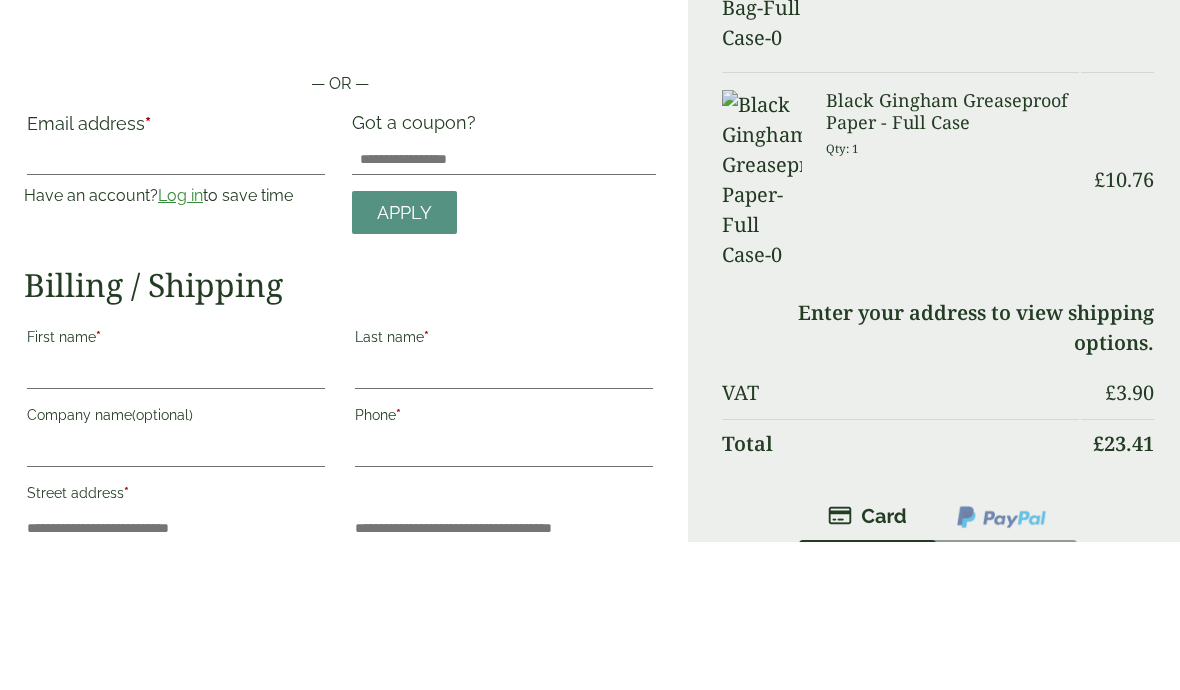 type on "**********" 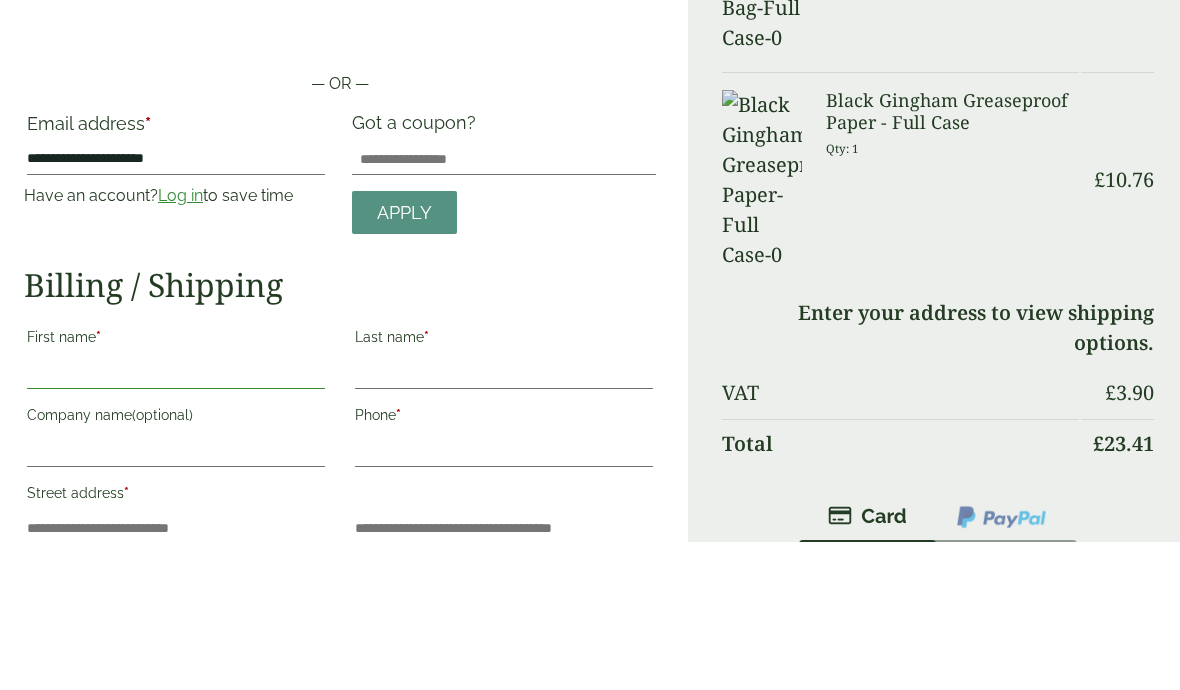 type on "****" 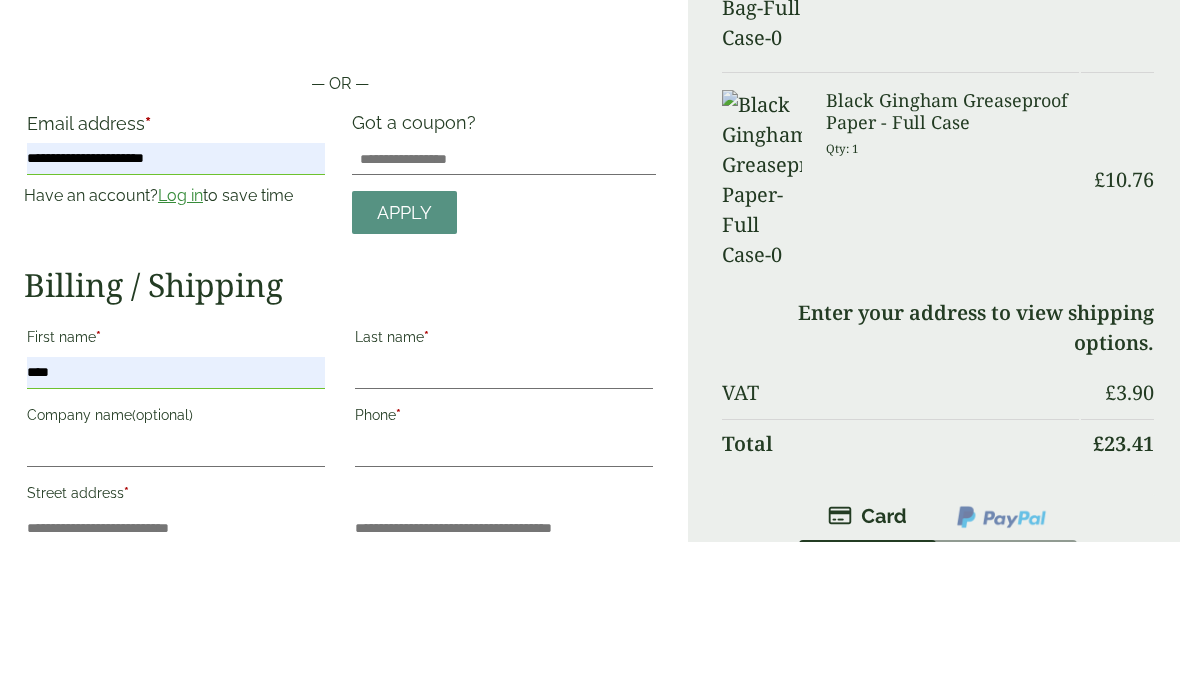 type on "*******" 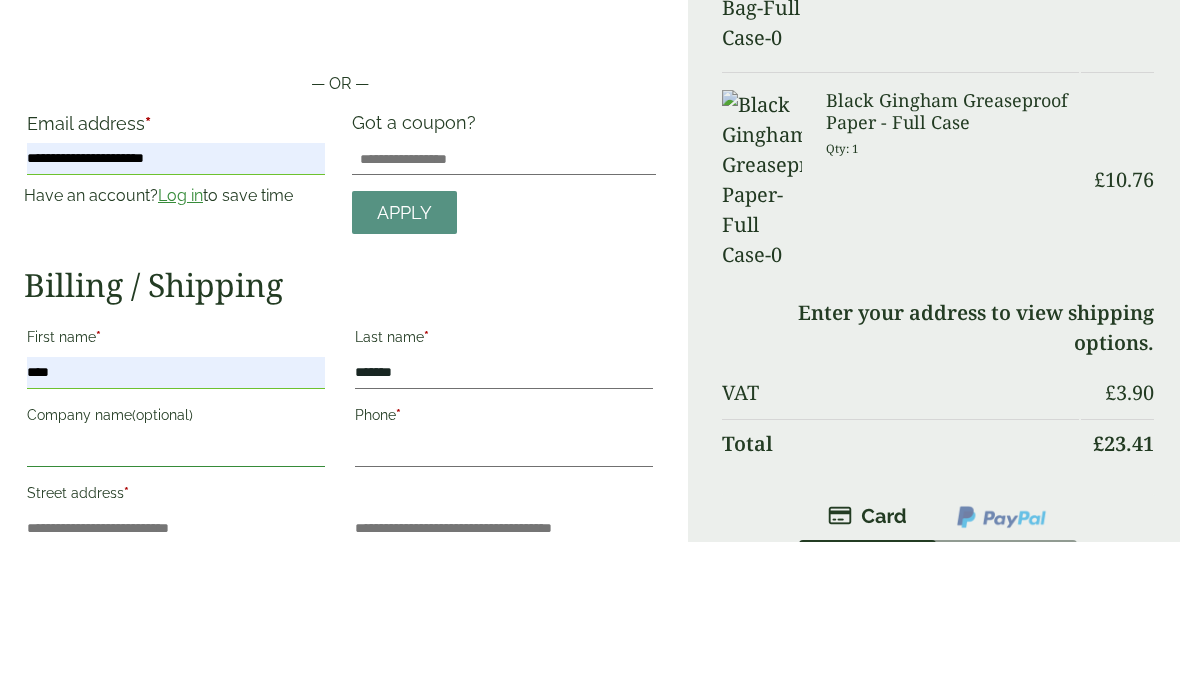 type on "**" 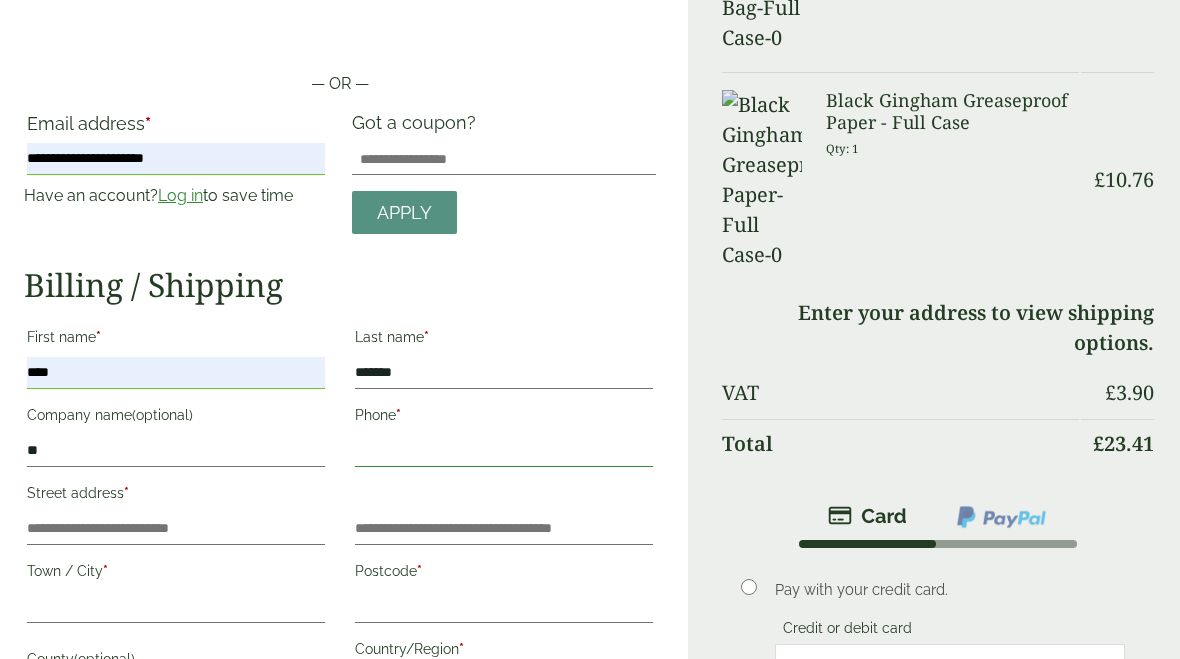 type on "**********" 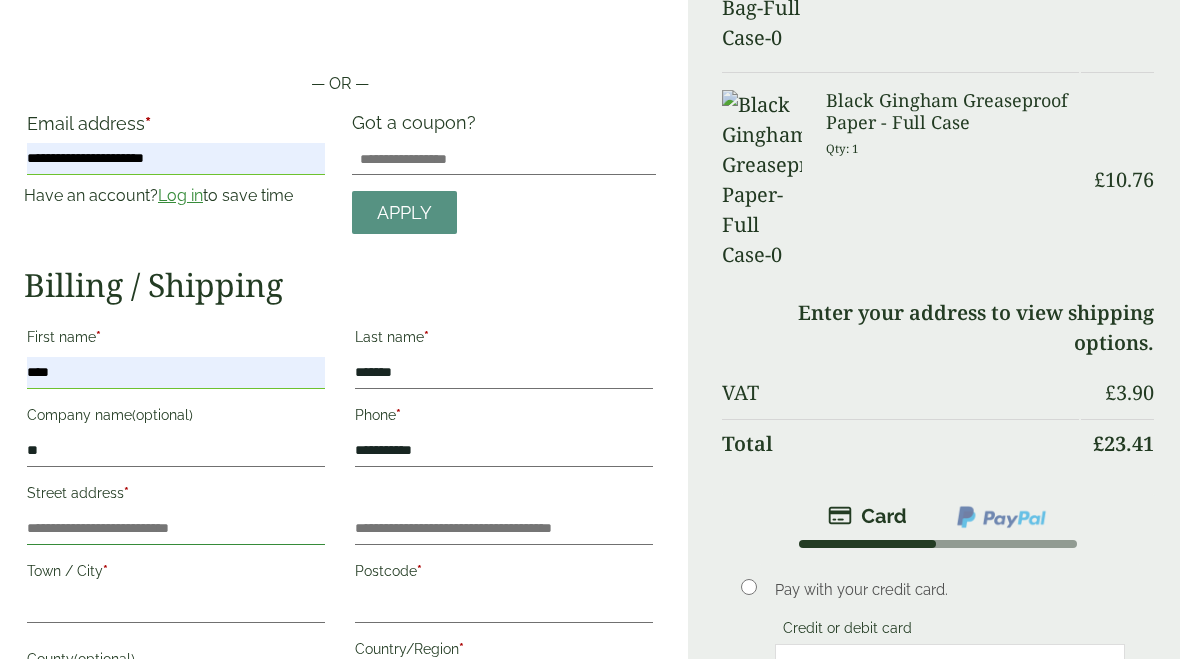 type on "**********" 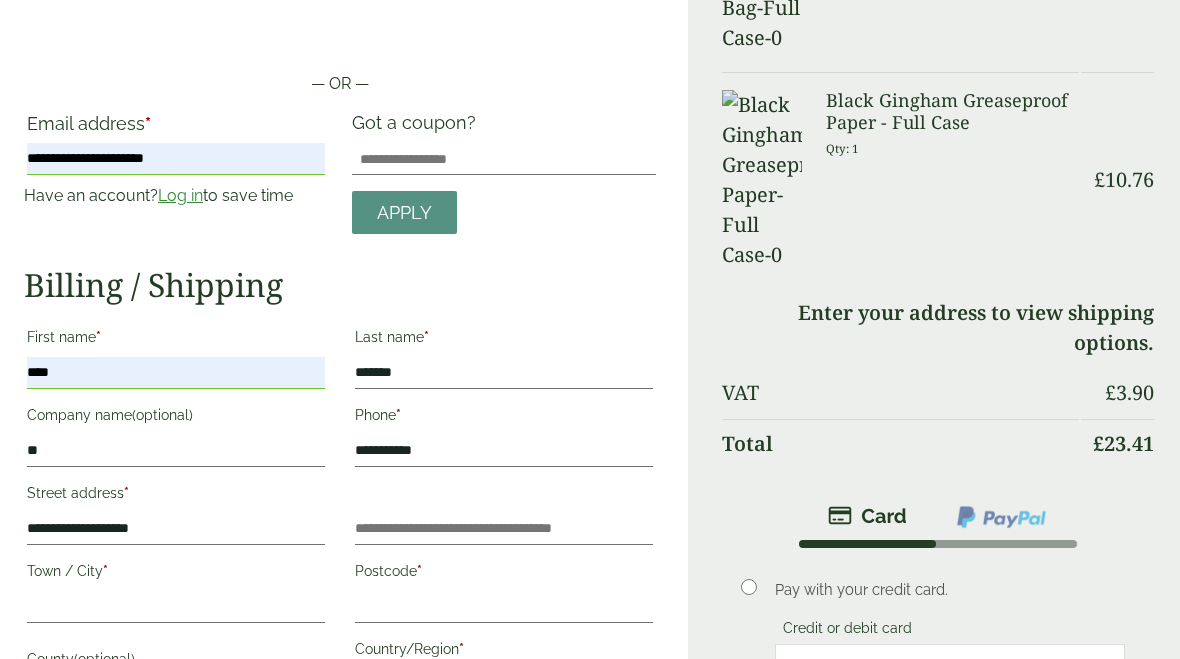 type on "**********" 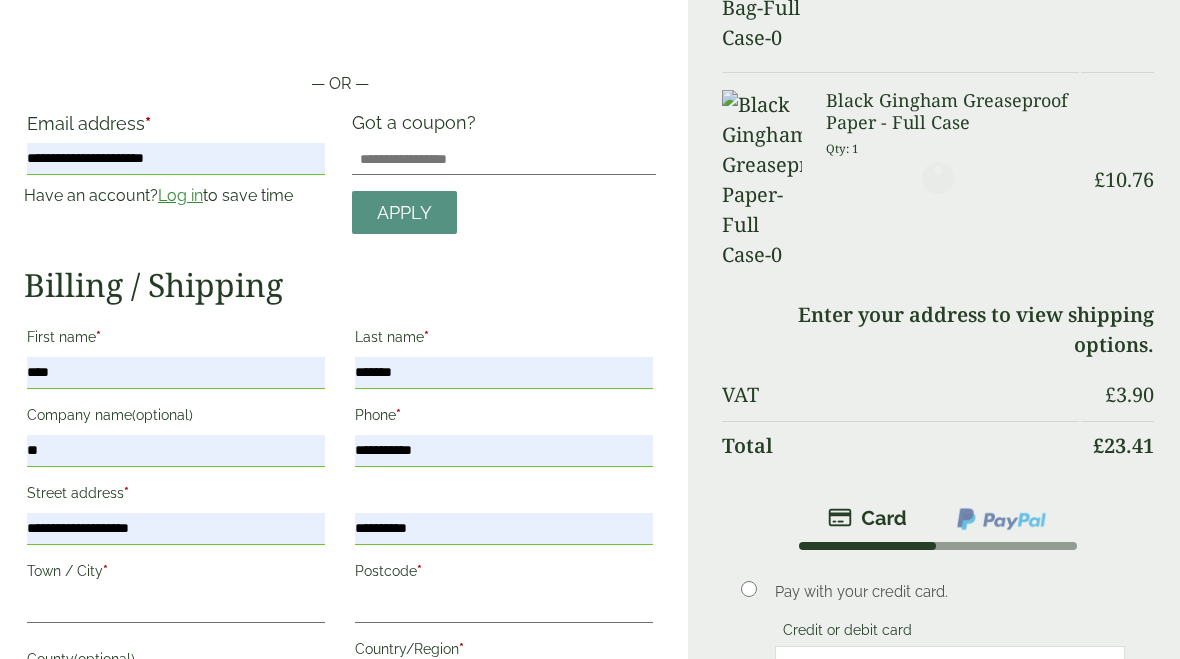 type on "**********" 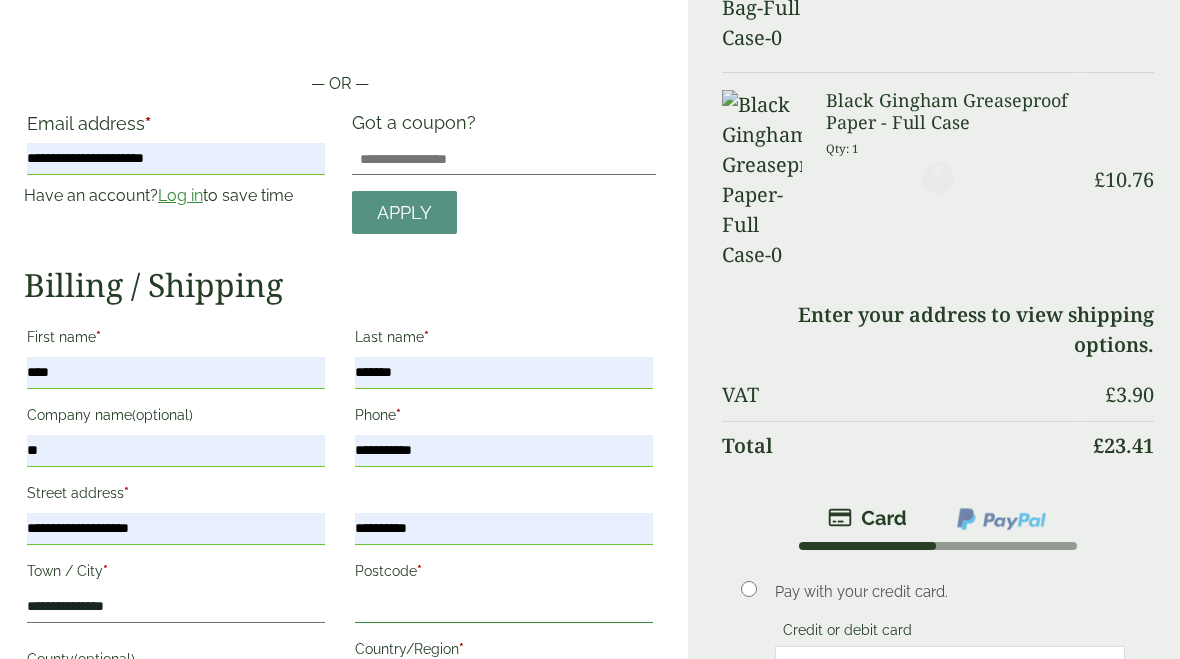 type on "********" 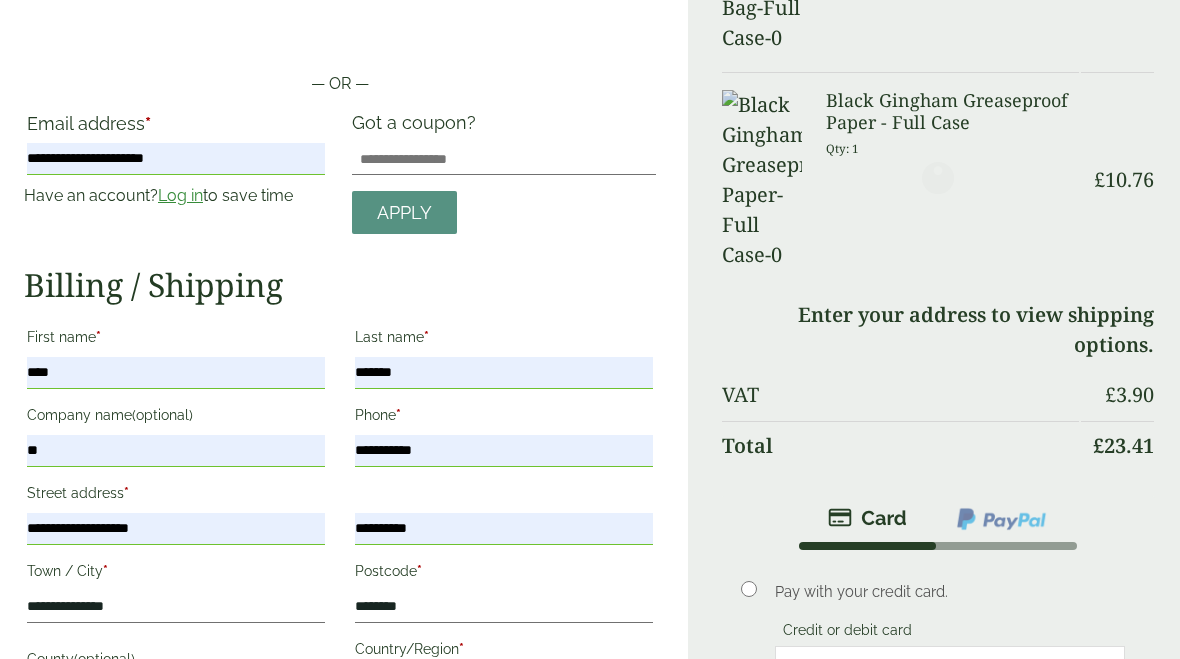 type on "******" 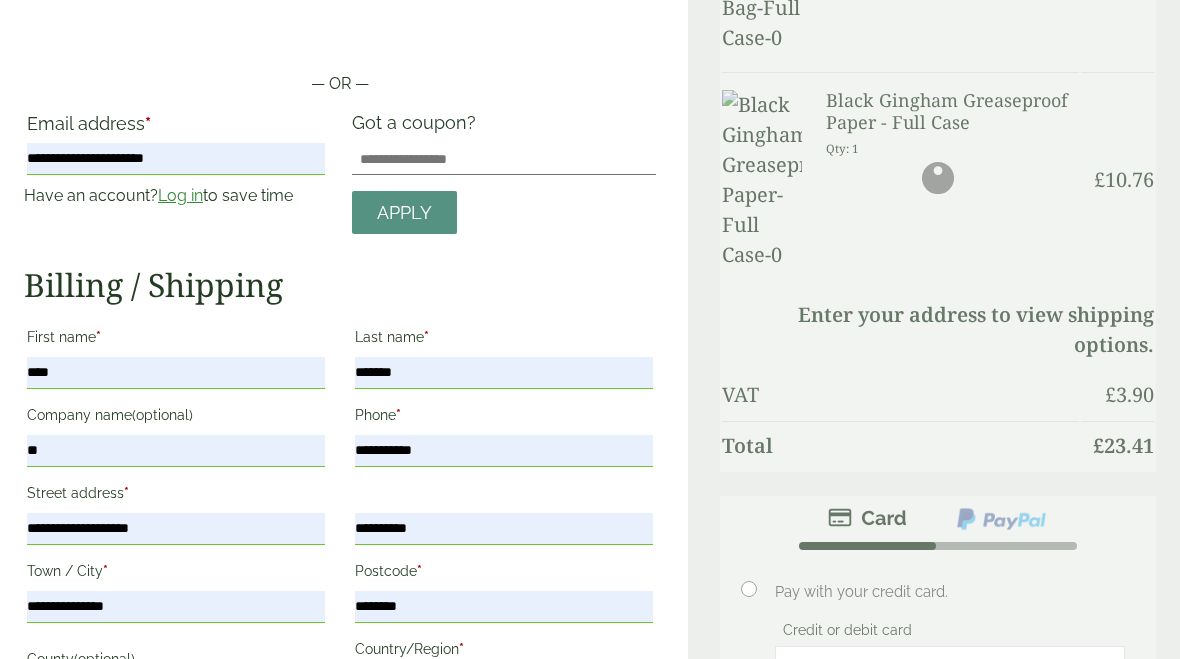 scroll, scrollTop: 508, scrollLeft: 0, axis: vertical 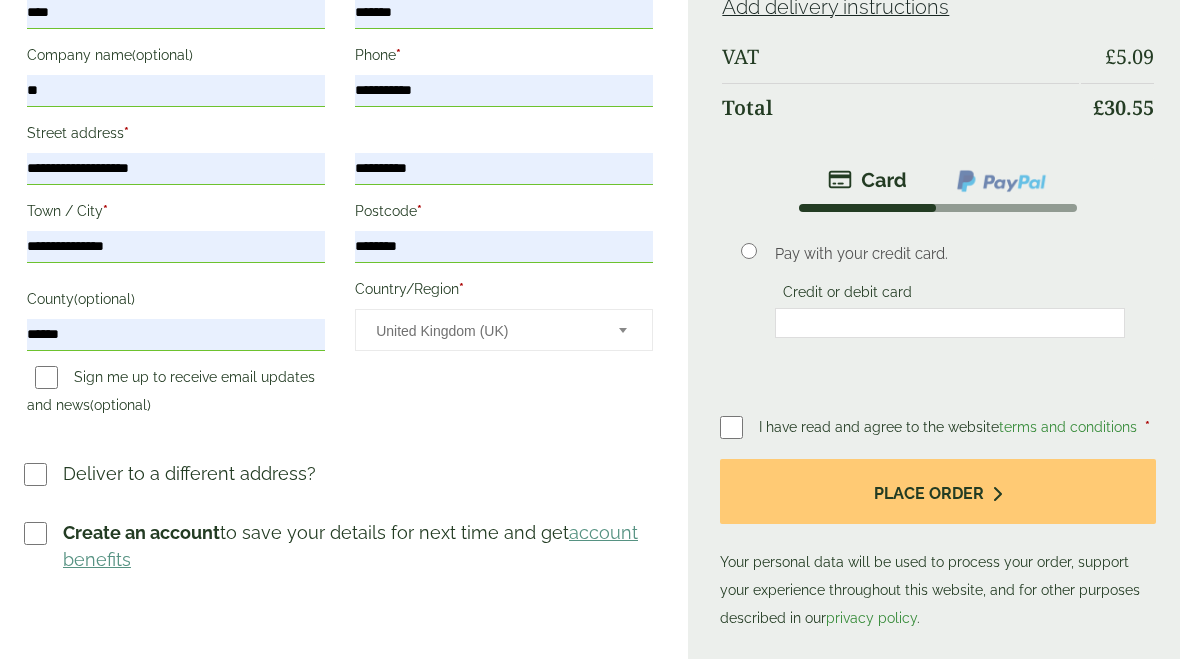 click on "Place order" at bounding box center (938, 491) 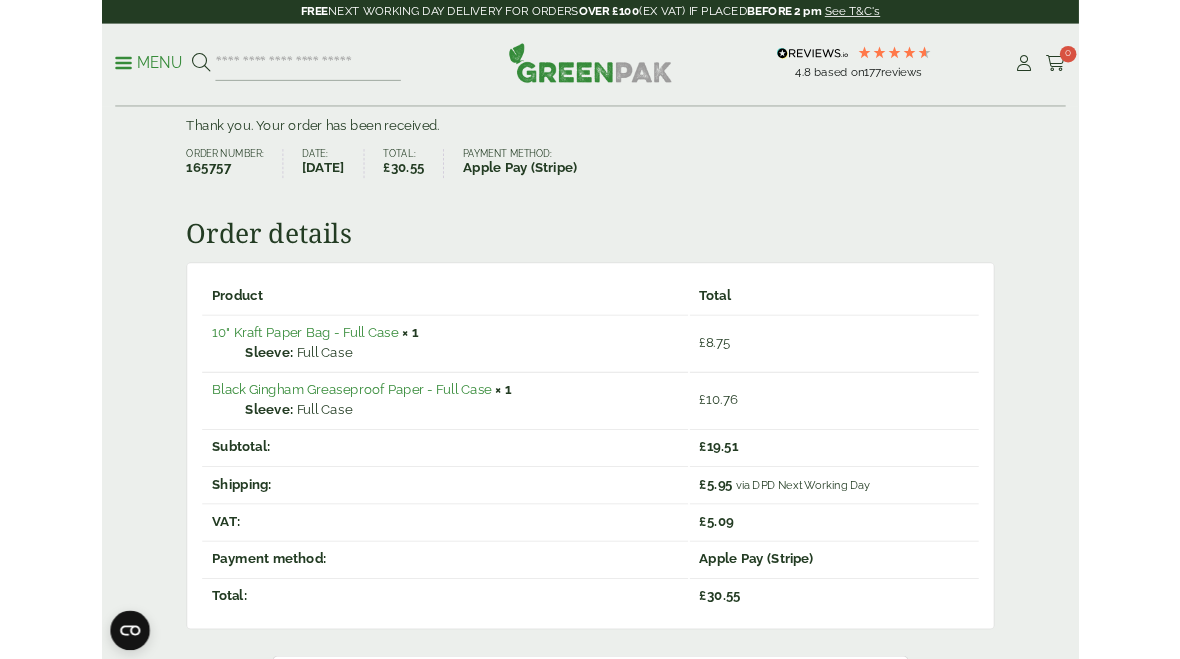 scroll, scrollTop: 0, scrollLeft: 0, axis: both 